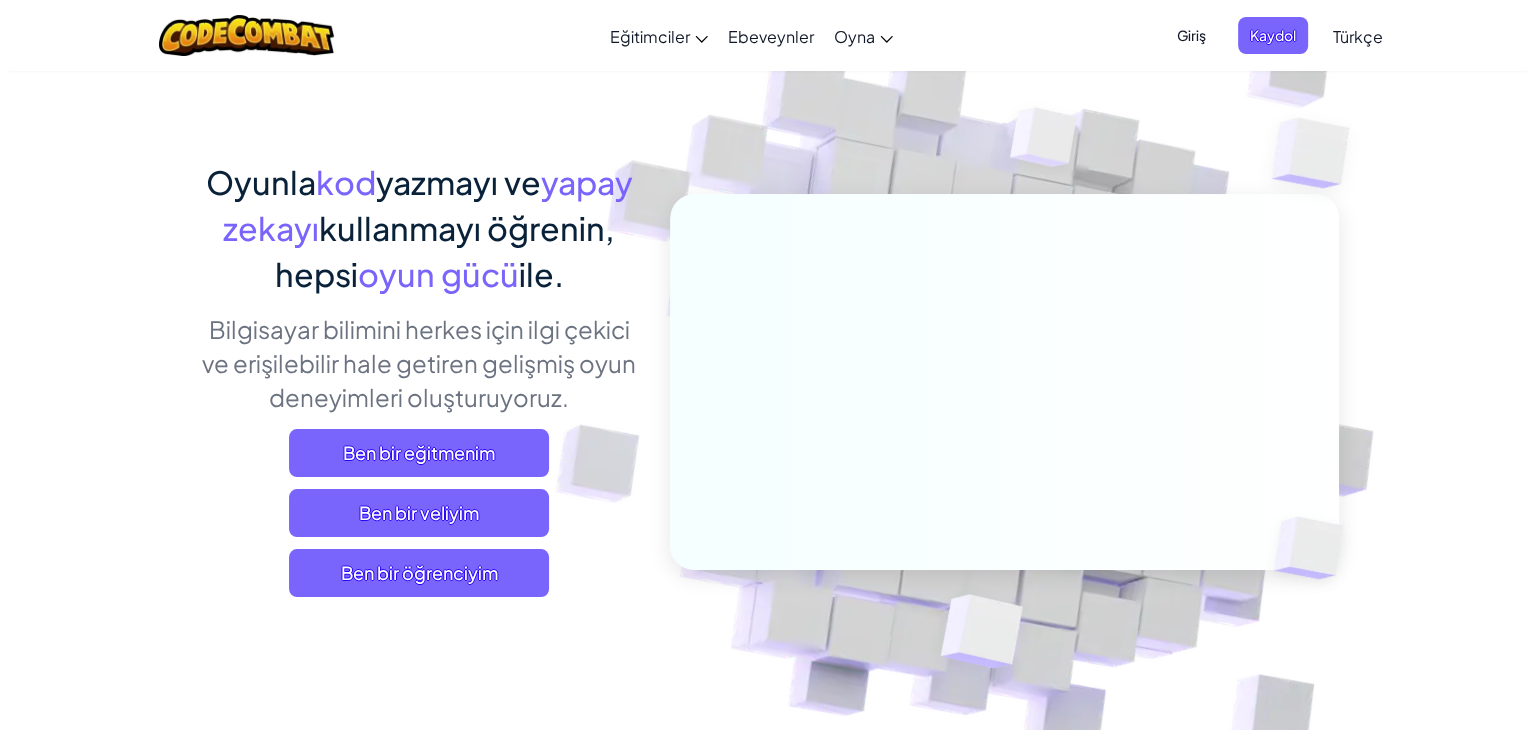 scroll, scrollTop: 200, scrollLeft: 0, axis: vertical 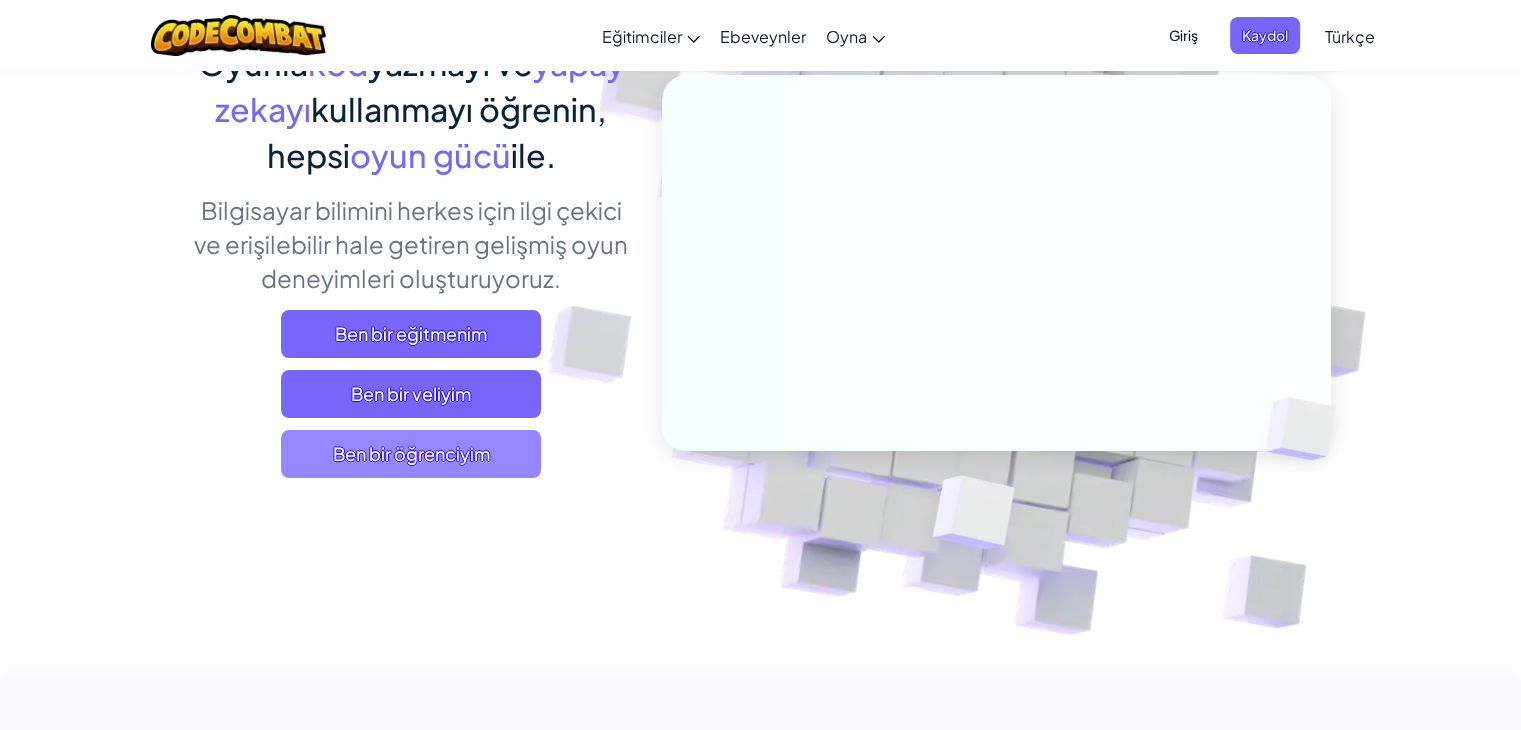 click on "Ben bir öğrenciyim" at bounding box center (411, 453) 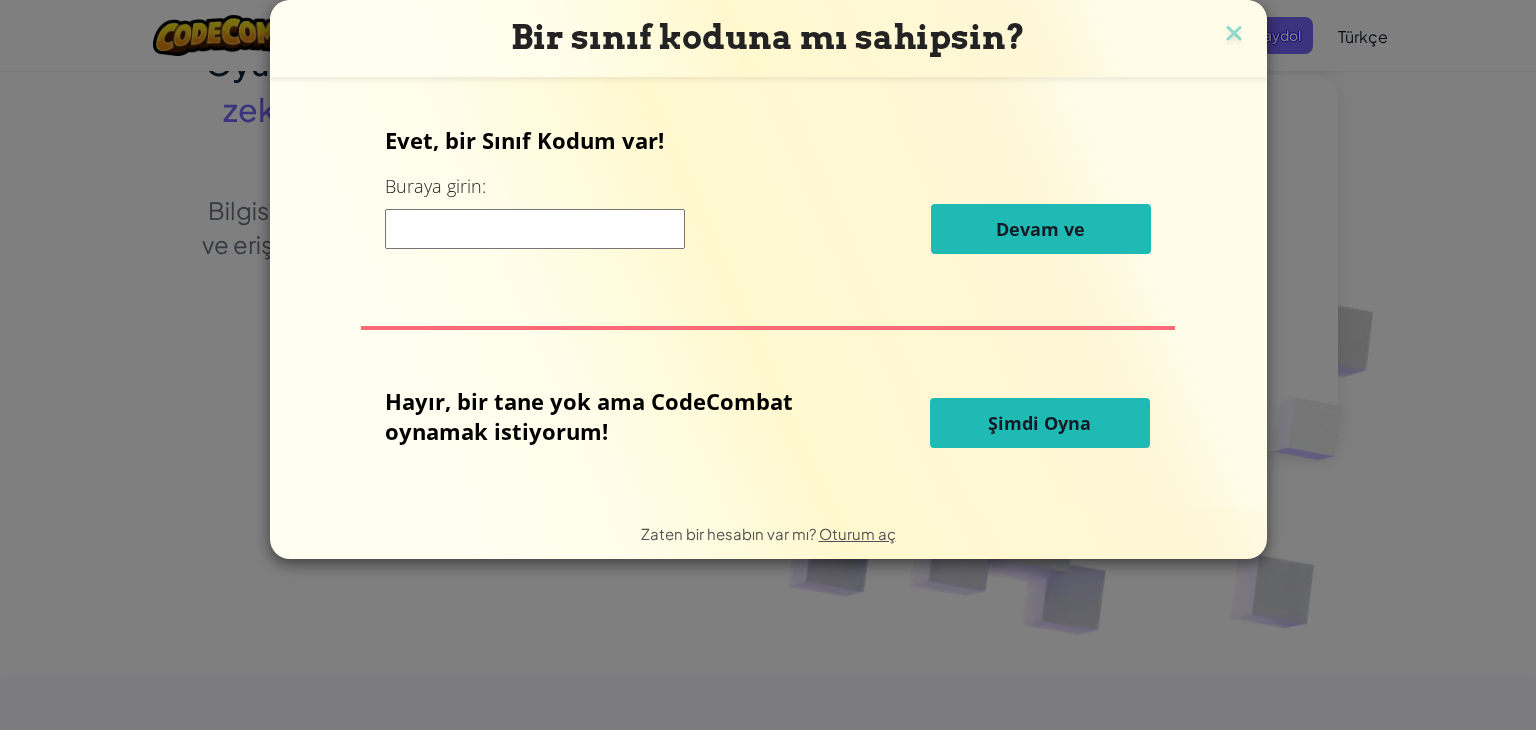 click on "Hayır, bir tane yok ama CodeCombat oynamak istiyorum!" at bounding box center (589, 416) 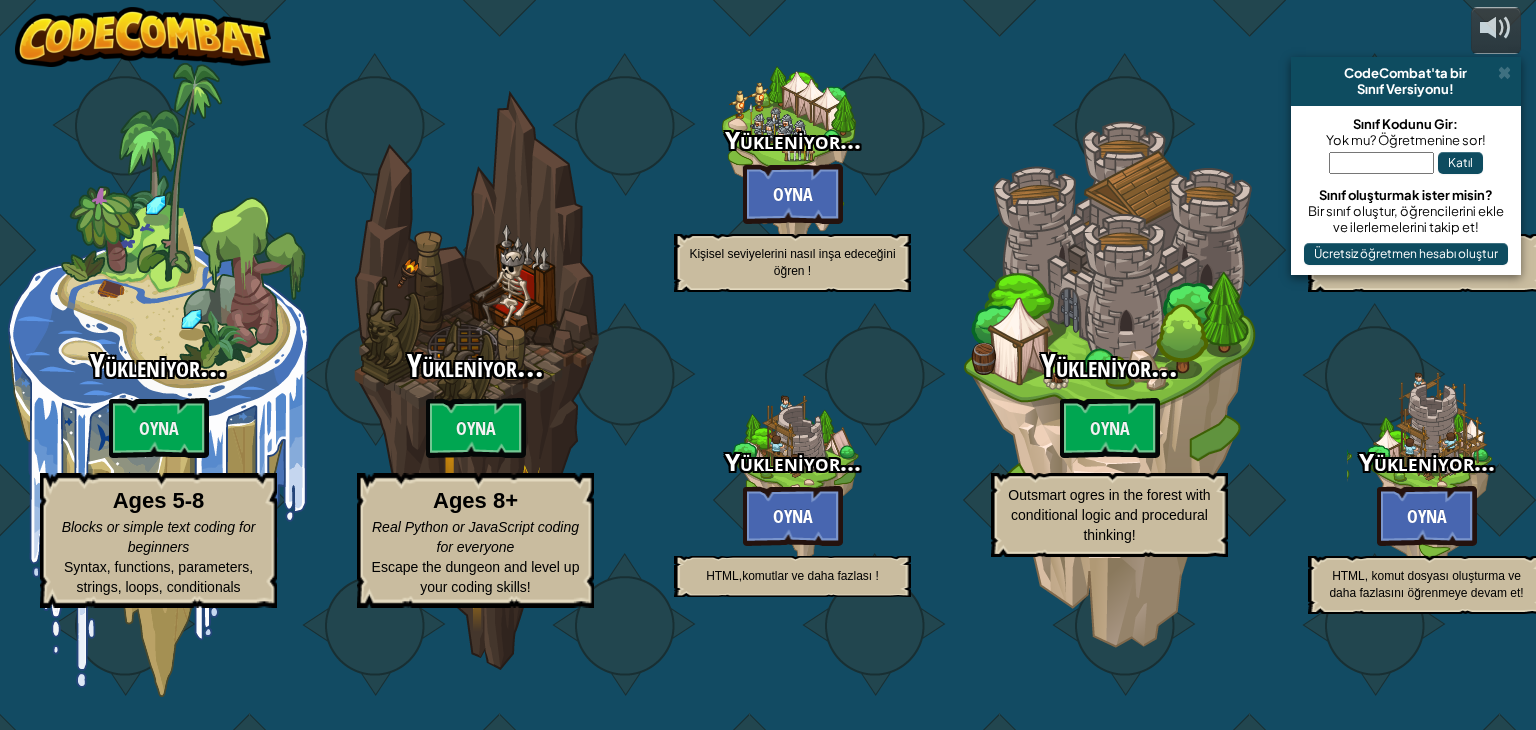 select on "tr" 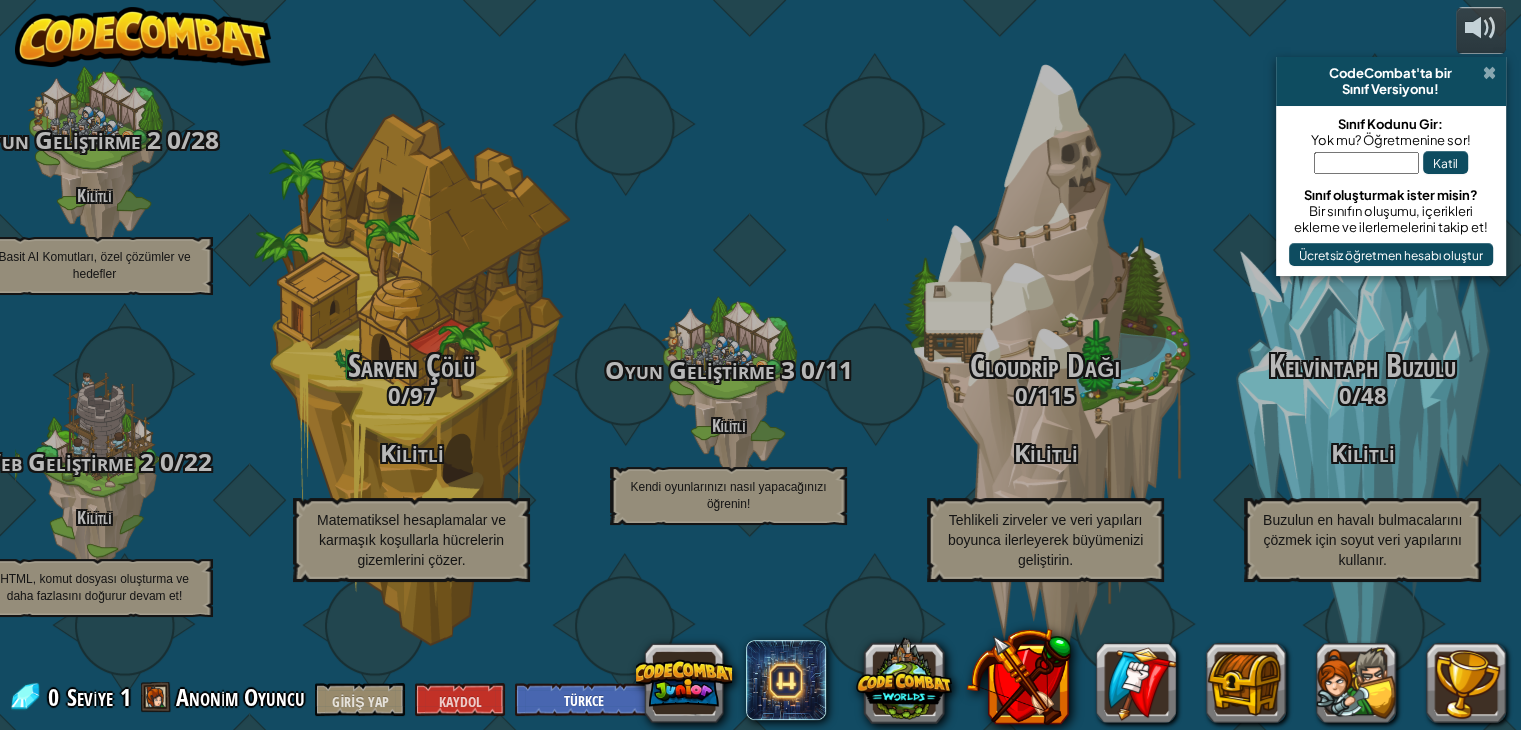 click at bounding box center [1489, 73] 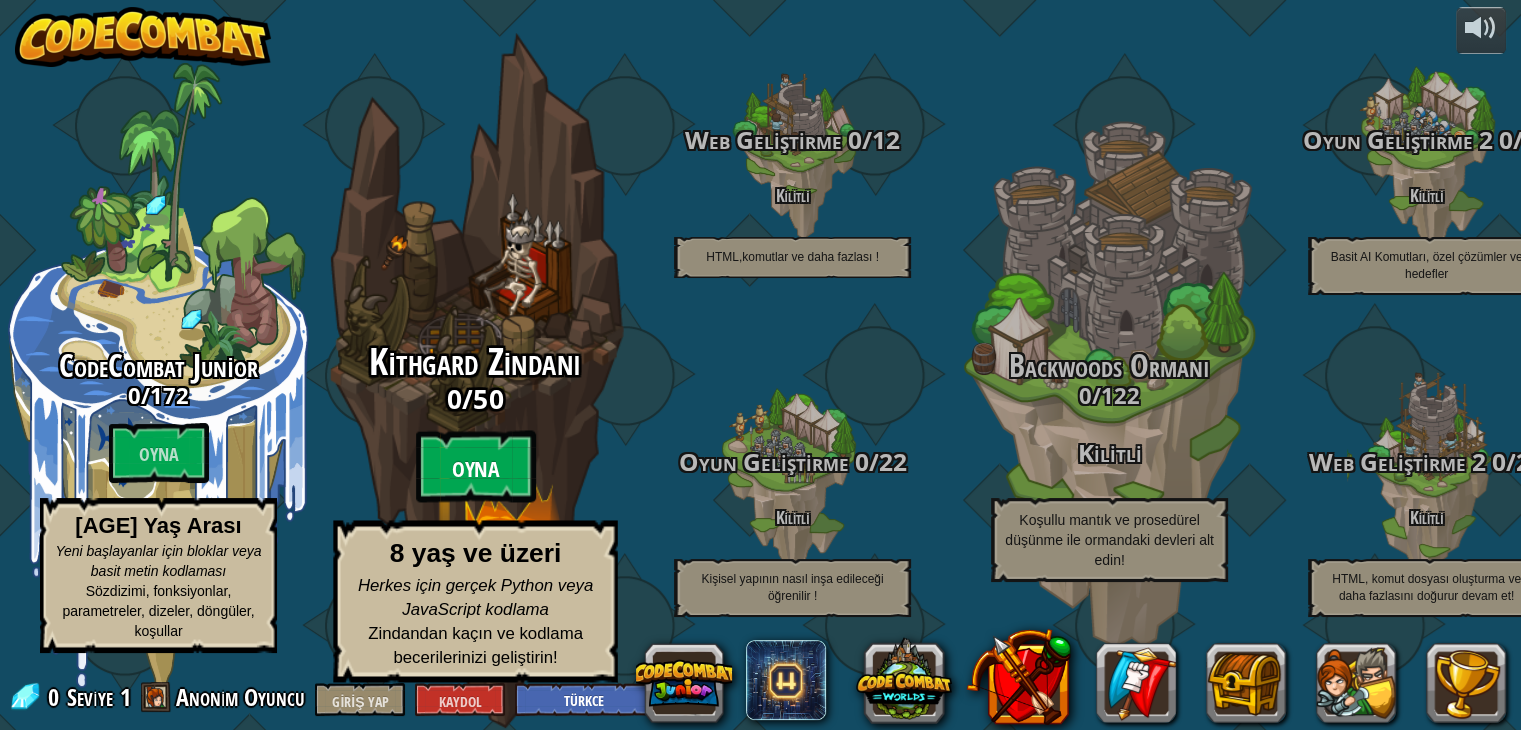 click on "Oyna" at bounding box center [476, 467] 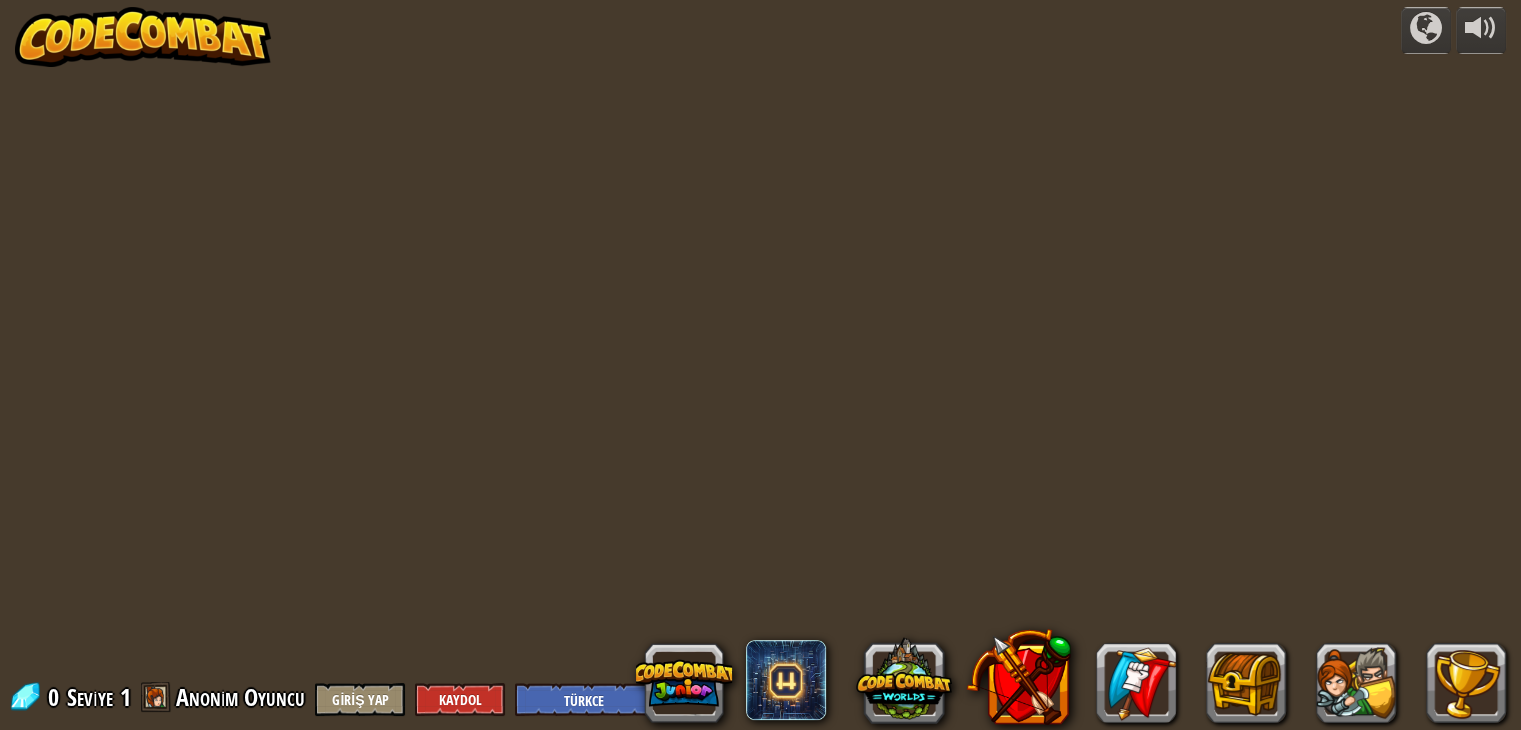 select on "tr" 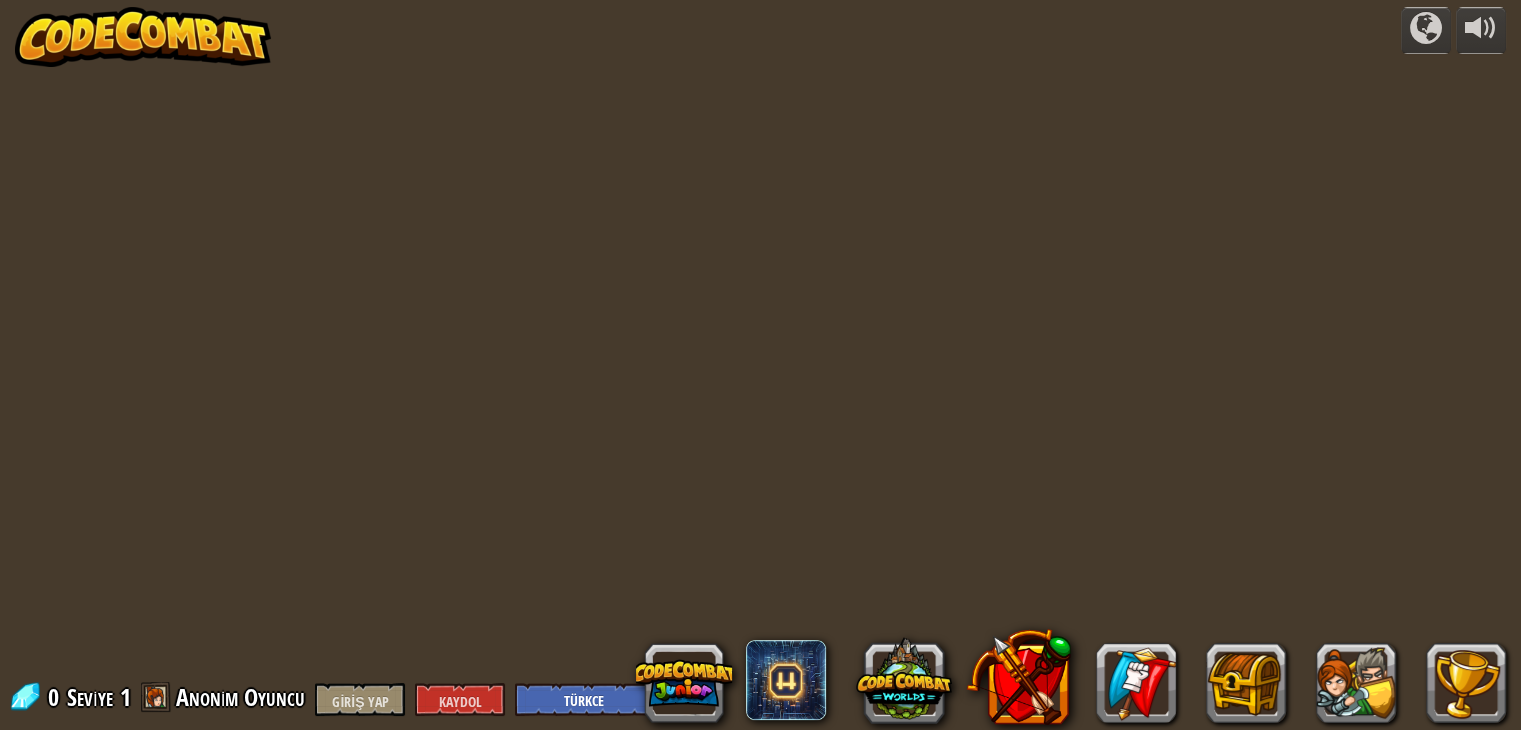 select on "tr" 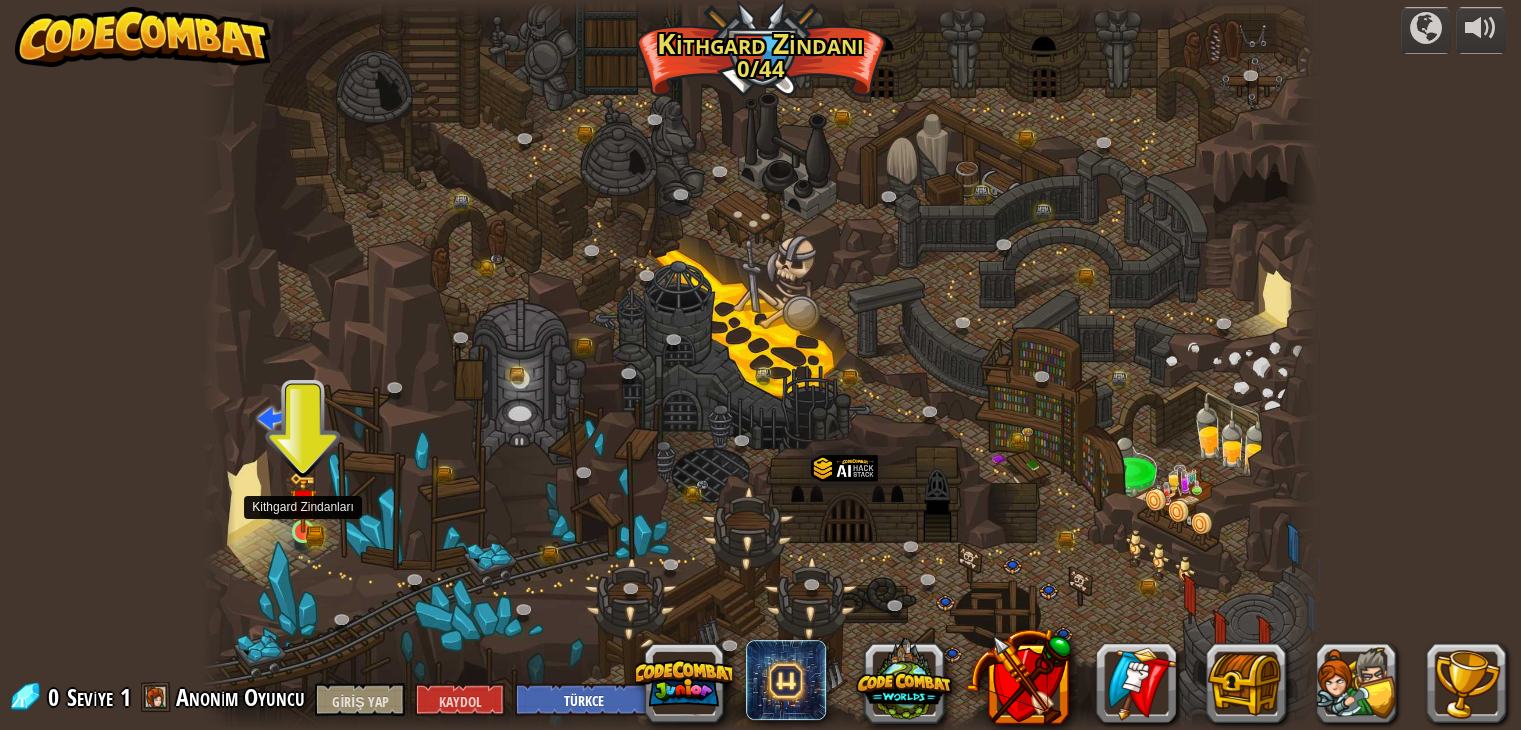 click at bounding box center (303, 502) 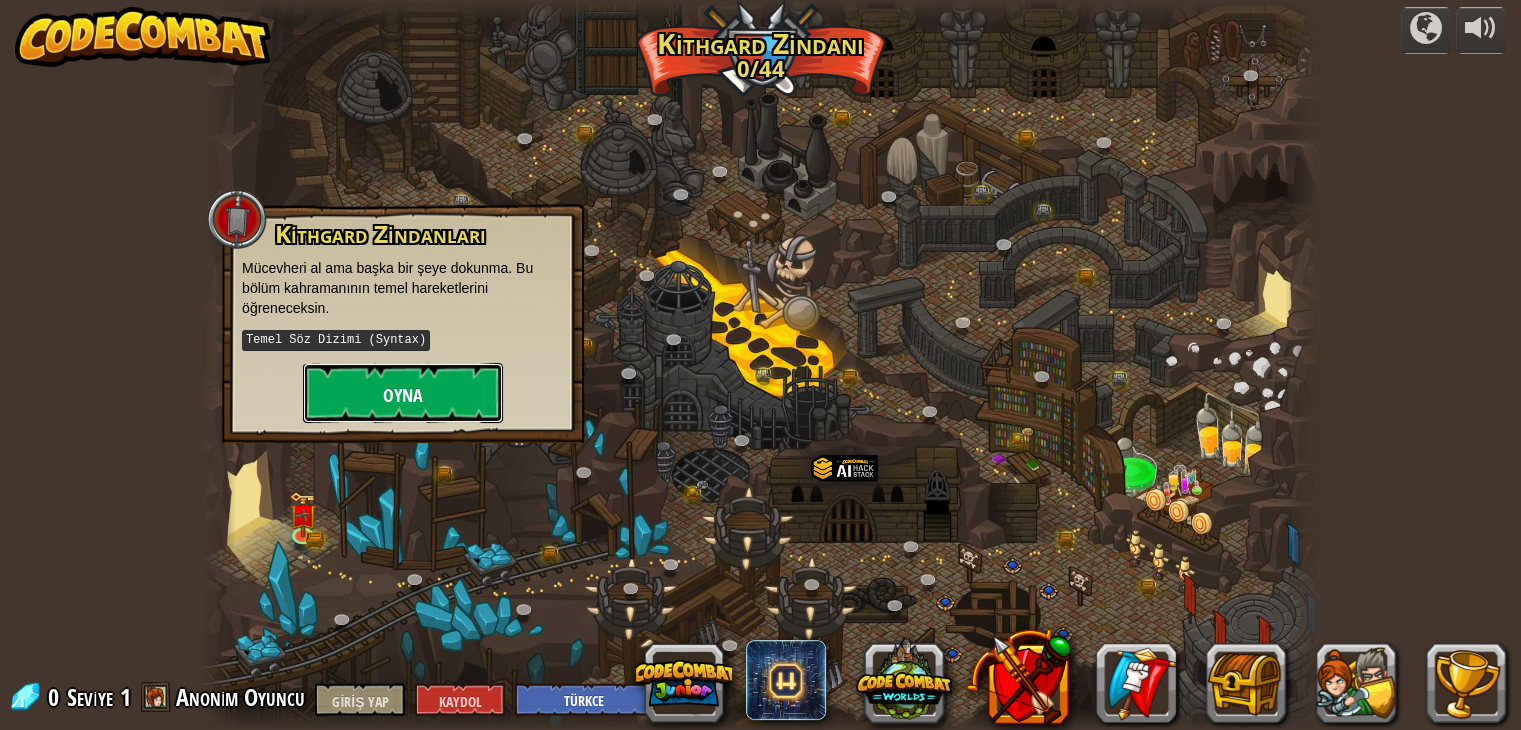 click on "Oyna" at bounding box center (403, 395) 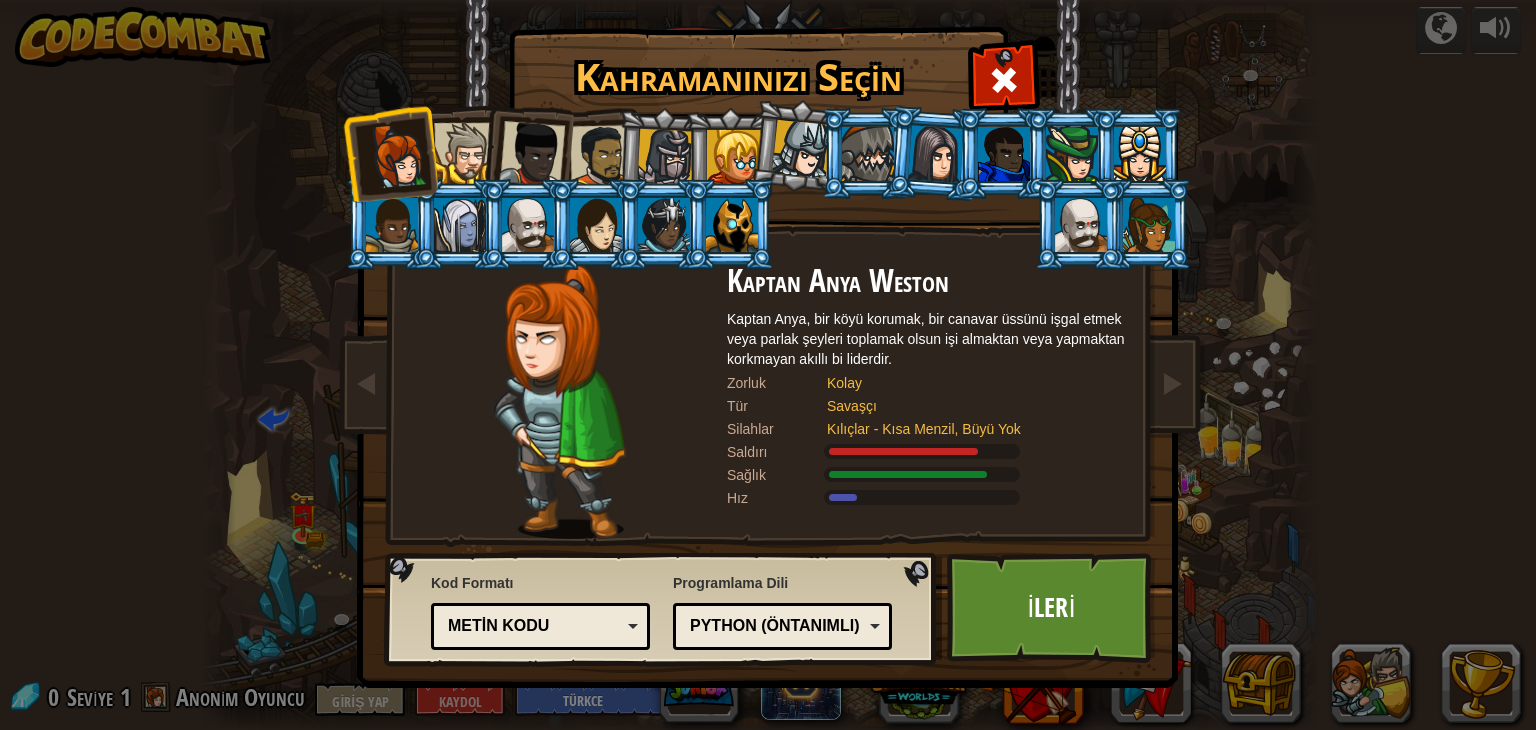 click on "Metin kodu" at bounding box center (534, 626) 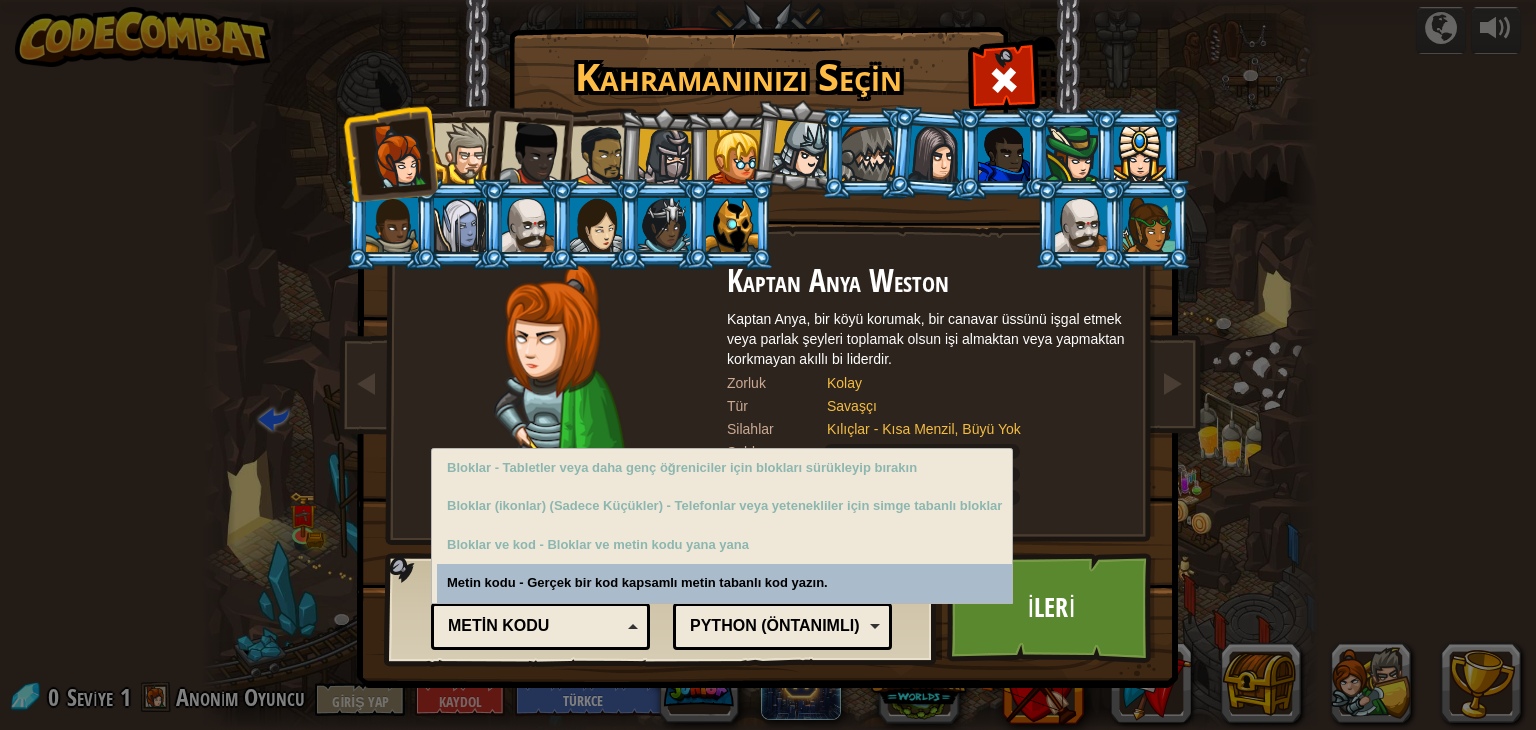 click on "Python (Öntanımlı)" at bounding box center [774, 625] 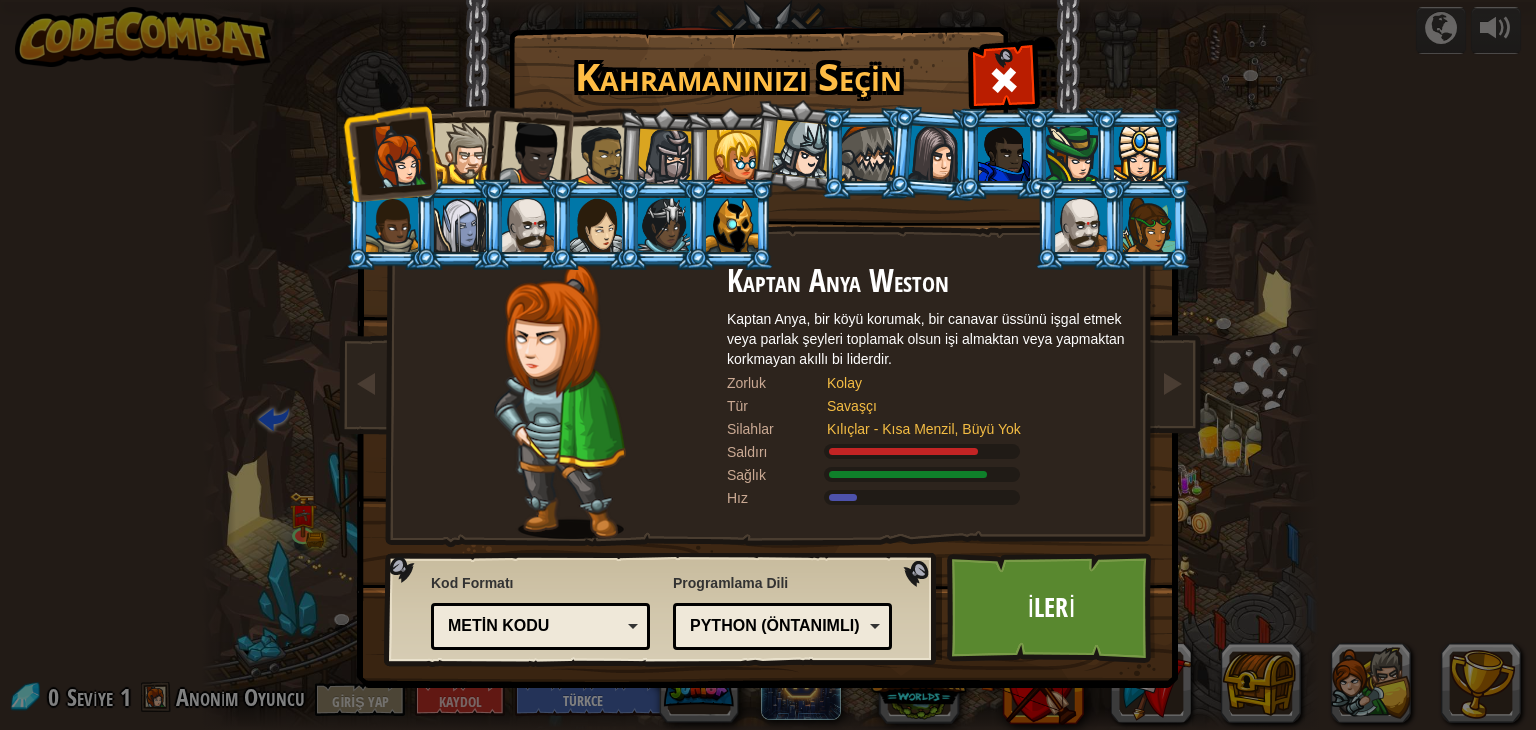 click on "Programlama Dili Python (Öntanımlı) JavaScript Lua C++ Java (Deneysel) Python (Öntanımlı) C++ - (Sadece Aboneler İçin) Oyun geliştirme ve yüksek performanslı bilgi işlemi. Java (Deneysel) - (Sadece Aboneler İçin) Android ve kurumsal. JavaScript - Web'in dili. Lua - Oyun betik dili. Python (Öntanımlı) - Basit ancak güçlü. Python mükemmel bir genel amaçlı dildir." at bounding box center [782, 611] 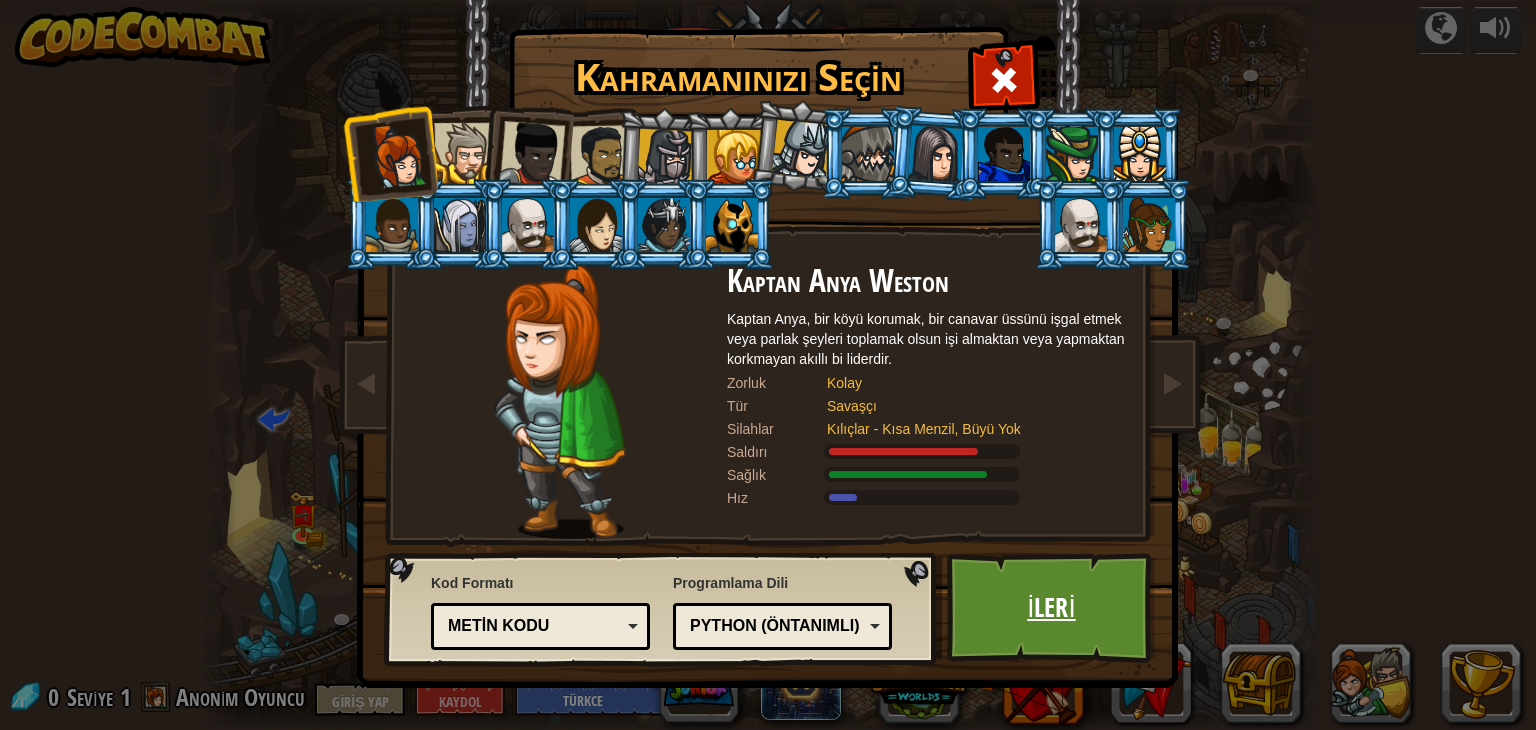 click on "İleri" at bounding box center (1051, 607) 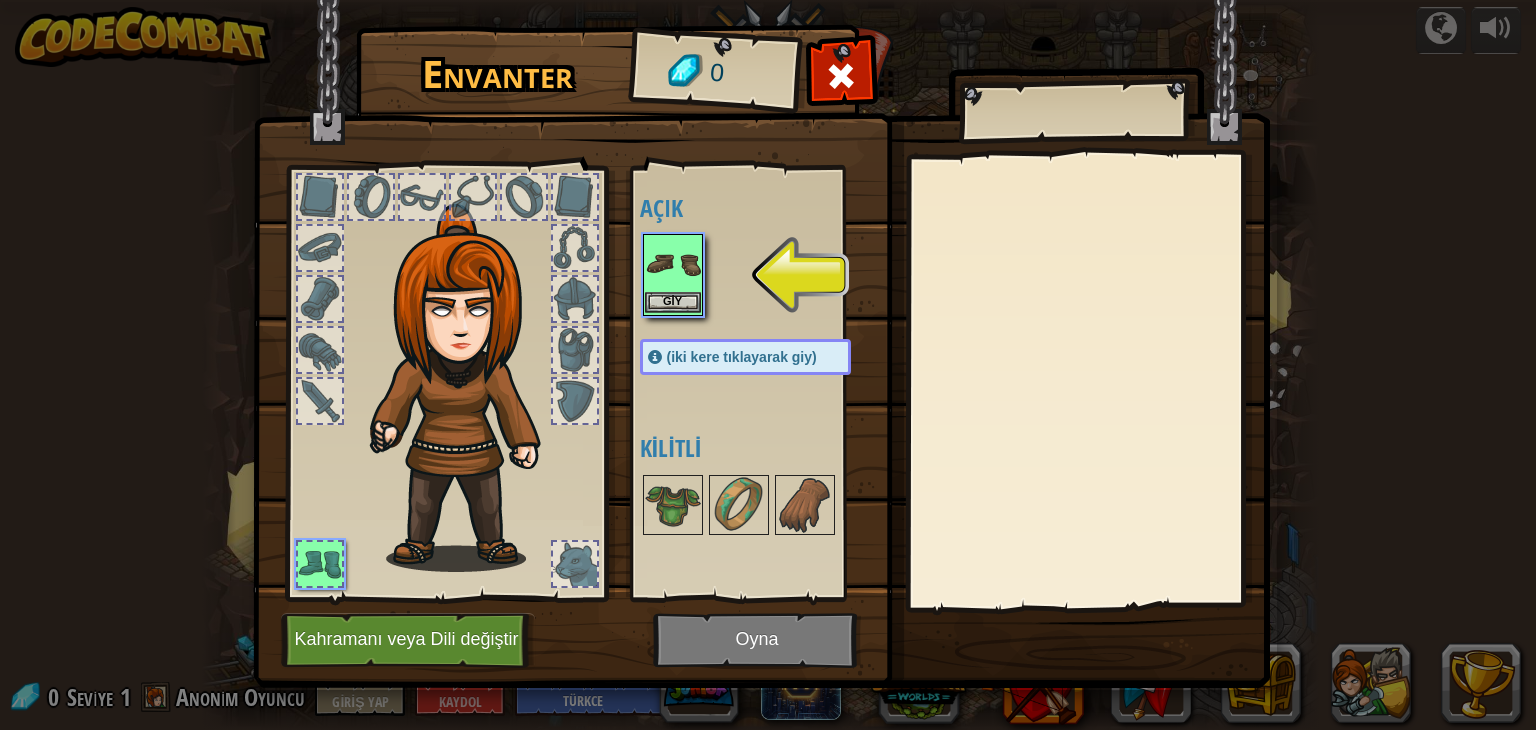 click at bounding box center [673, 264] 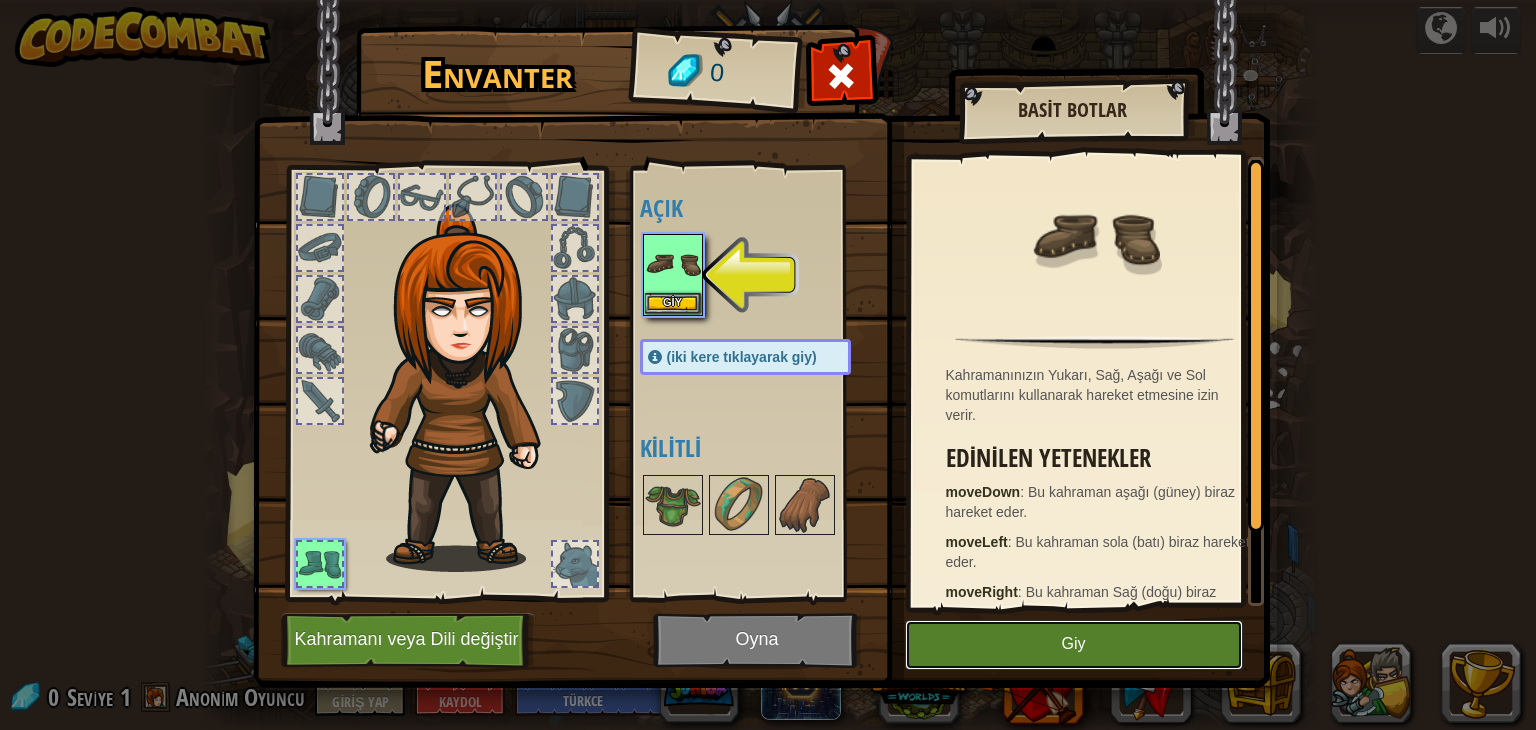 click on "Giy" at bounding box center [1074, 645] 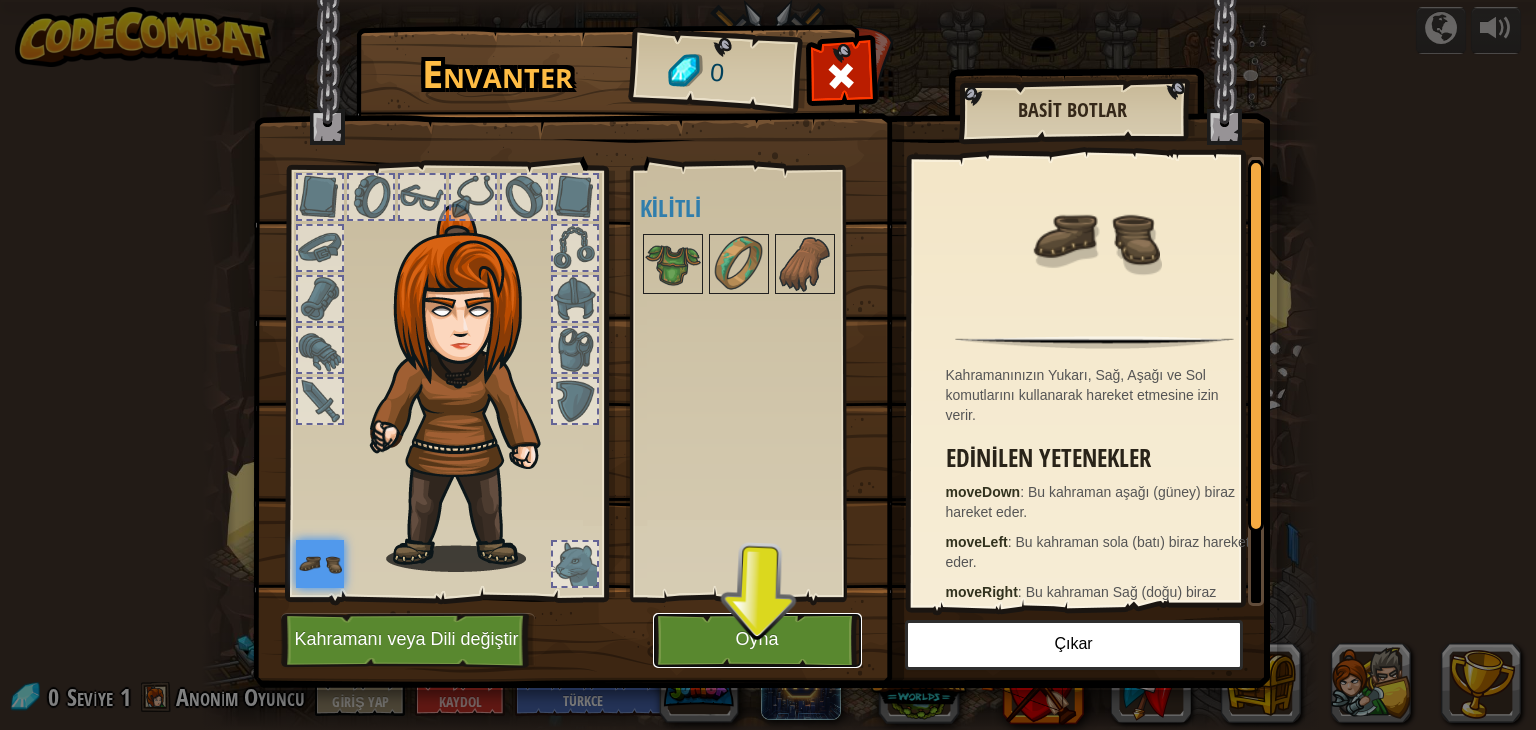 click on "Oyna" at bounding box center (757, 640) 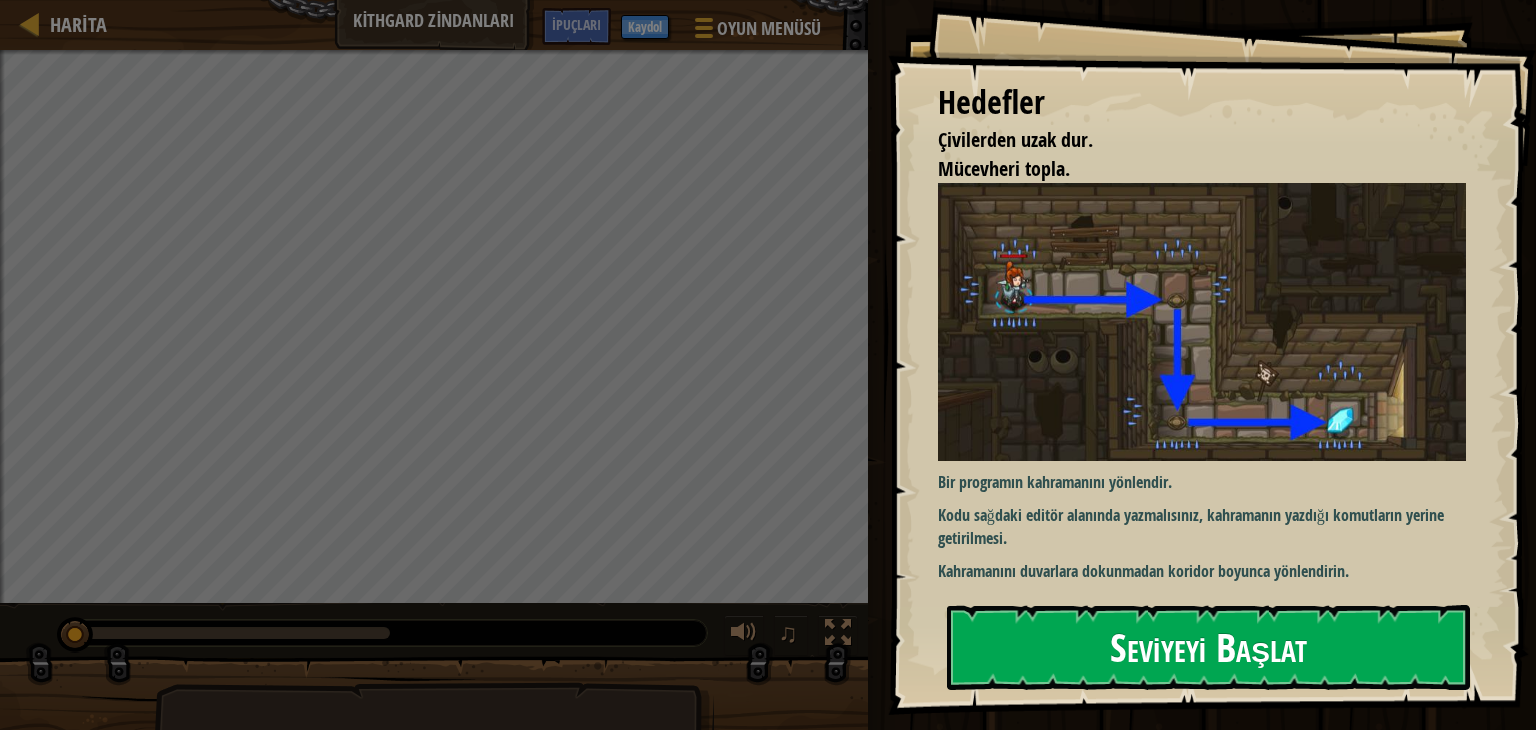 click on "Seviyeyi Başlat" at bounding box center [1208, 647] 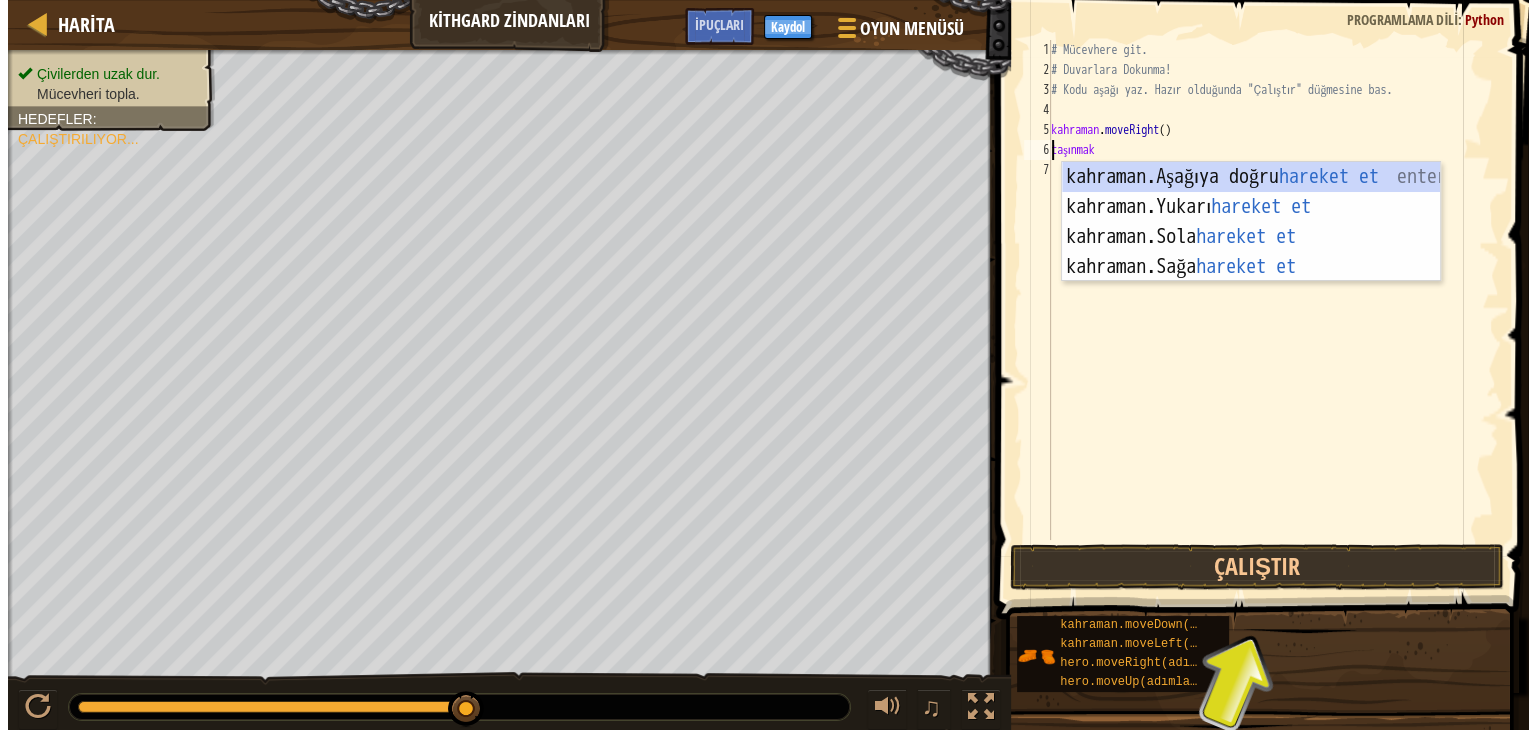 scroll, scrollTop: 9, scrollLeft: 0, axis: vertical 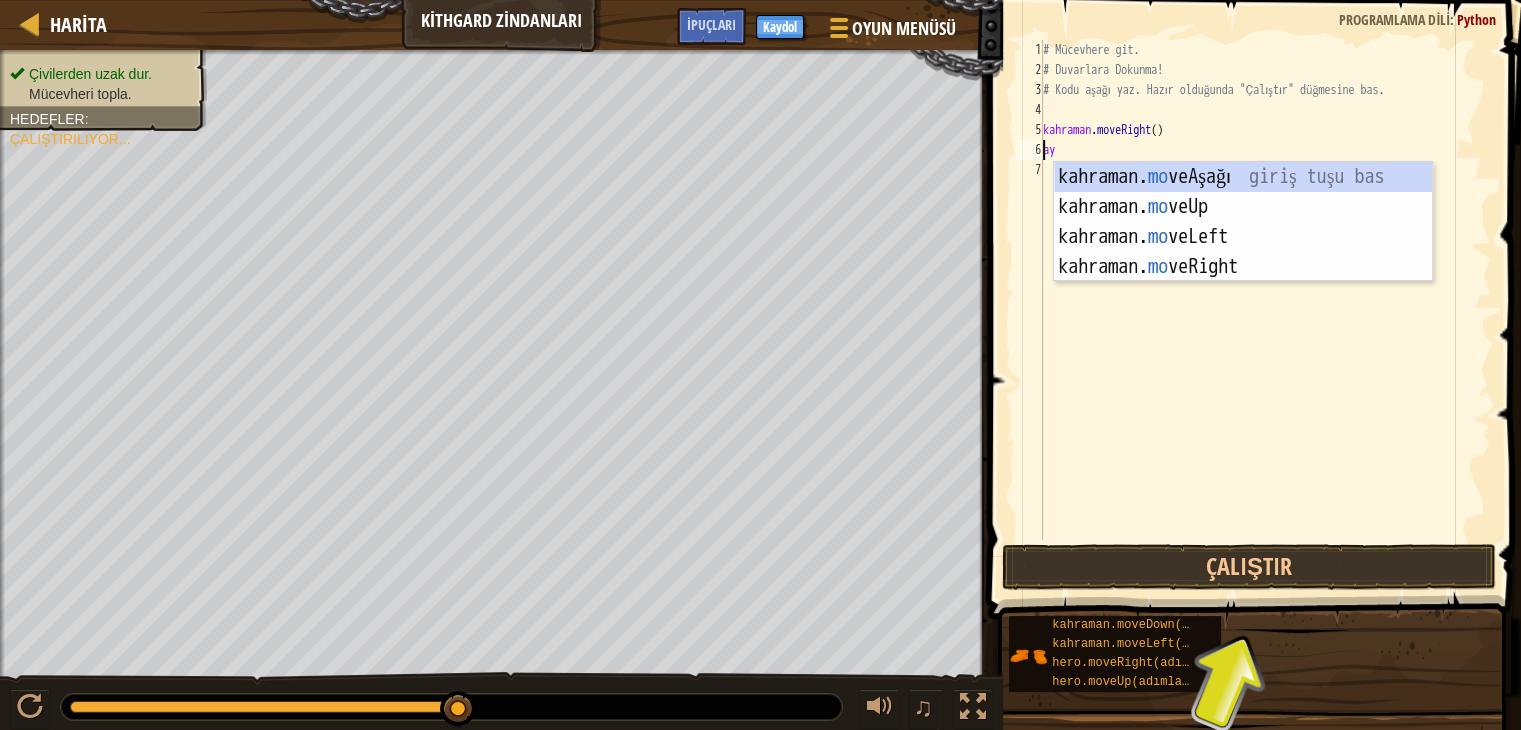 type on "m" 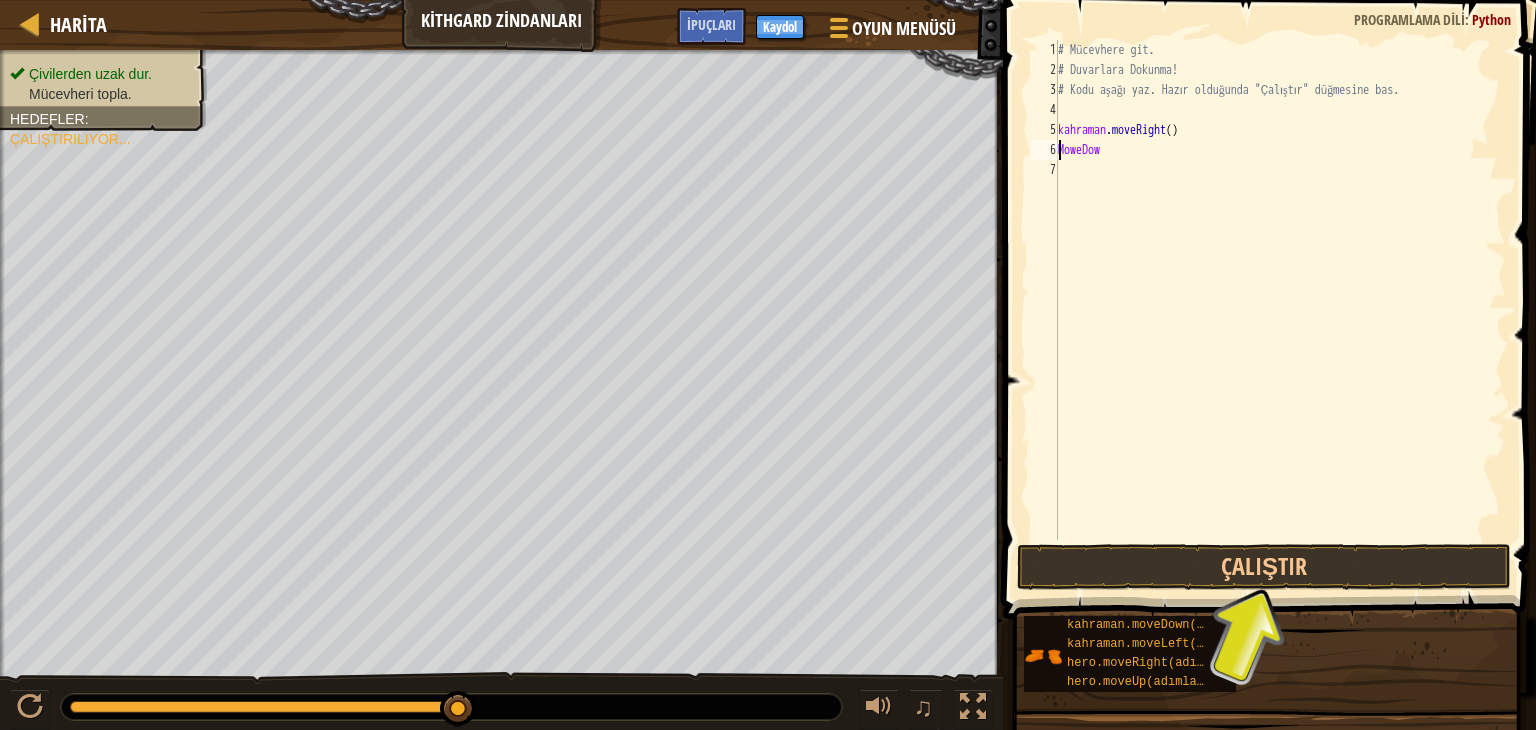 scroll, scrollTop: 9, scrollLeft: 3, axis: both 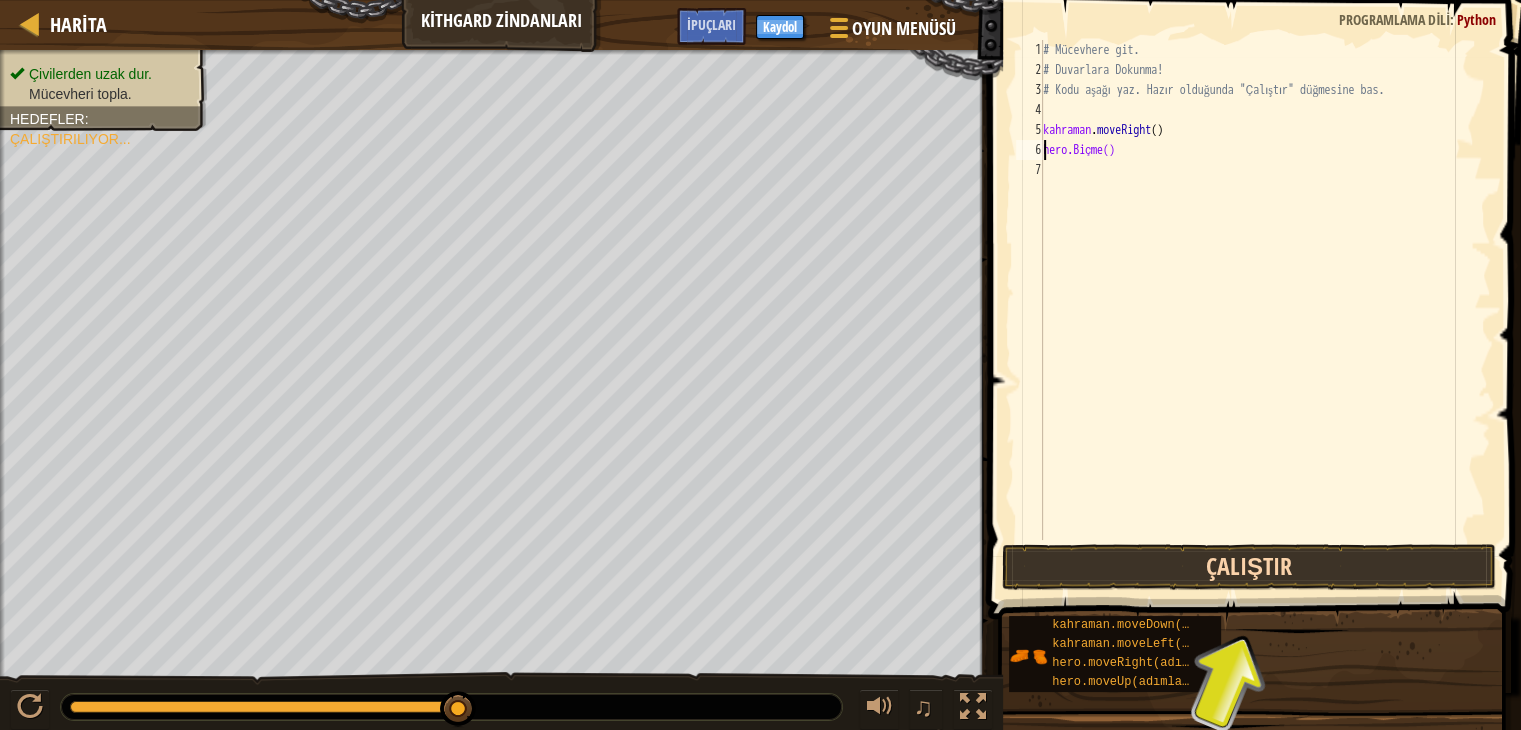 type on "MoweDown" 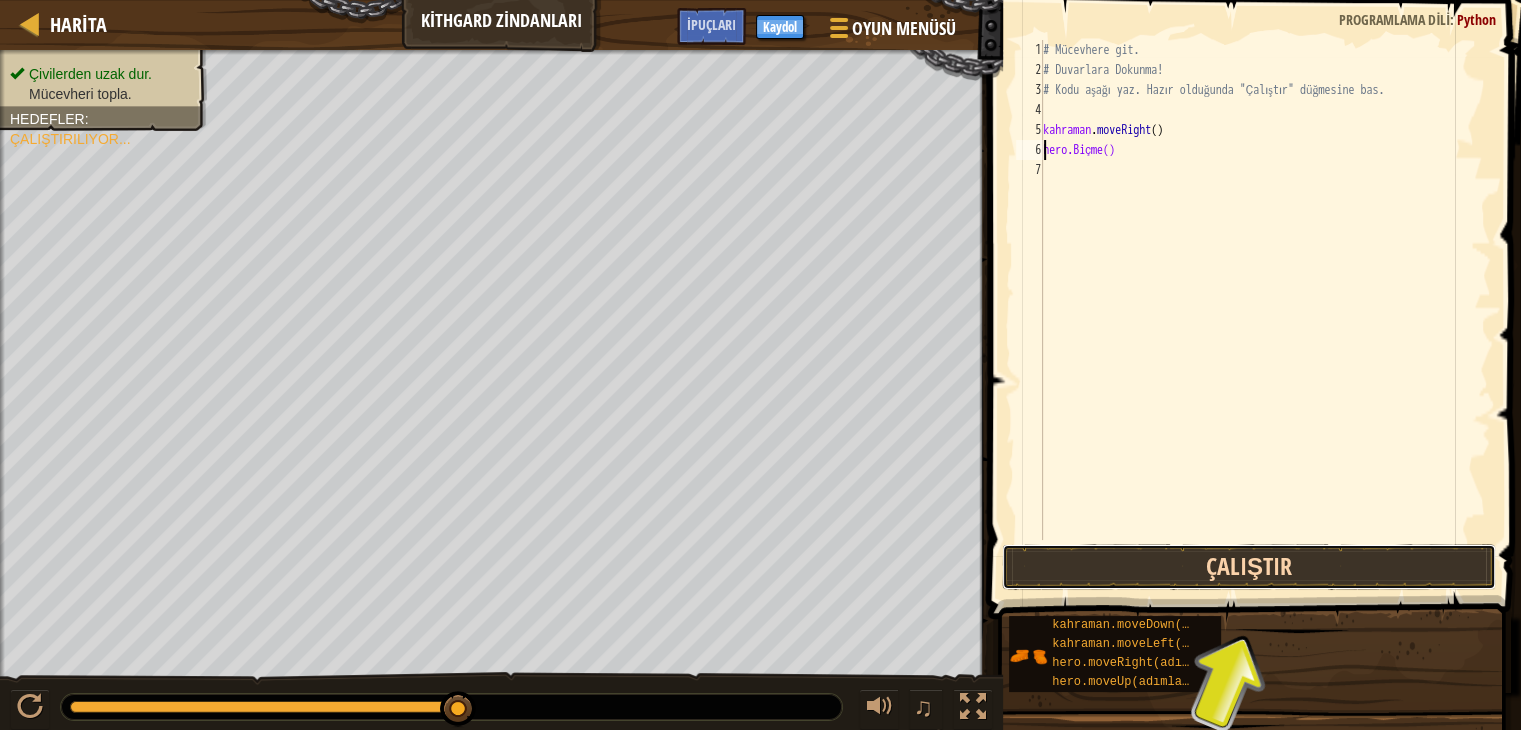 click on "Çalıştır" at bounding box center (1249, 567) 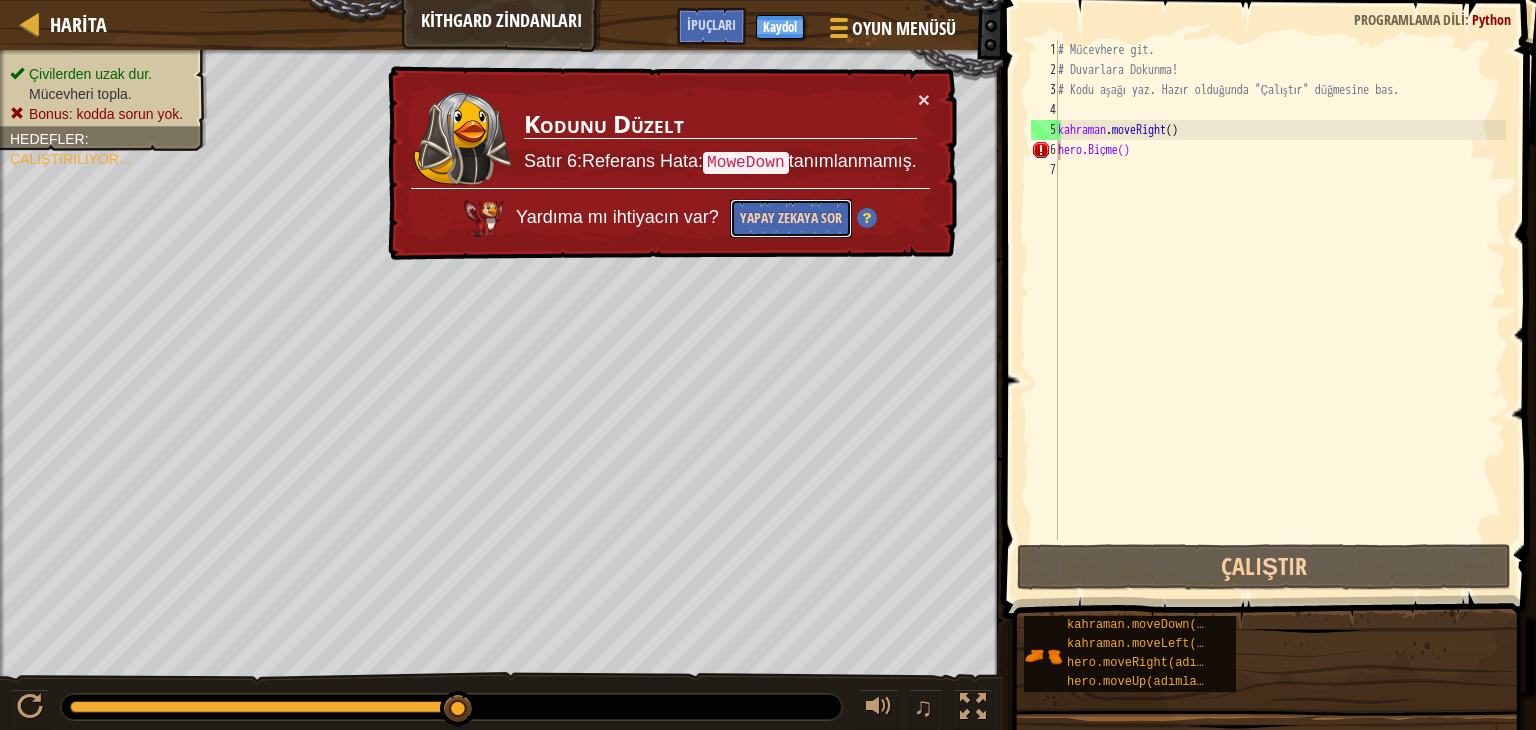 click on "Yapay Zekaya Sor" at bounding box center [791, 217] 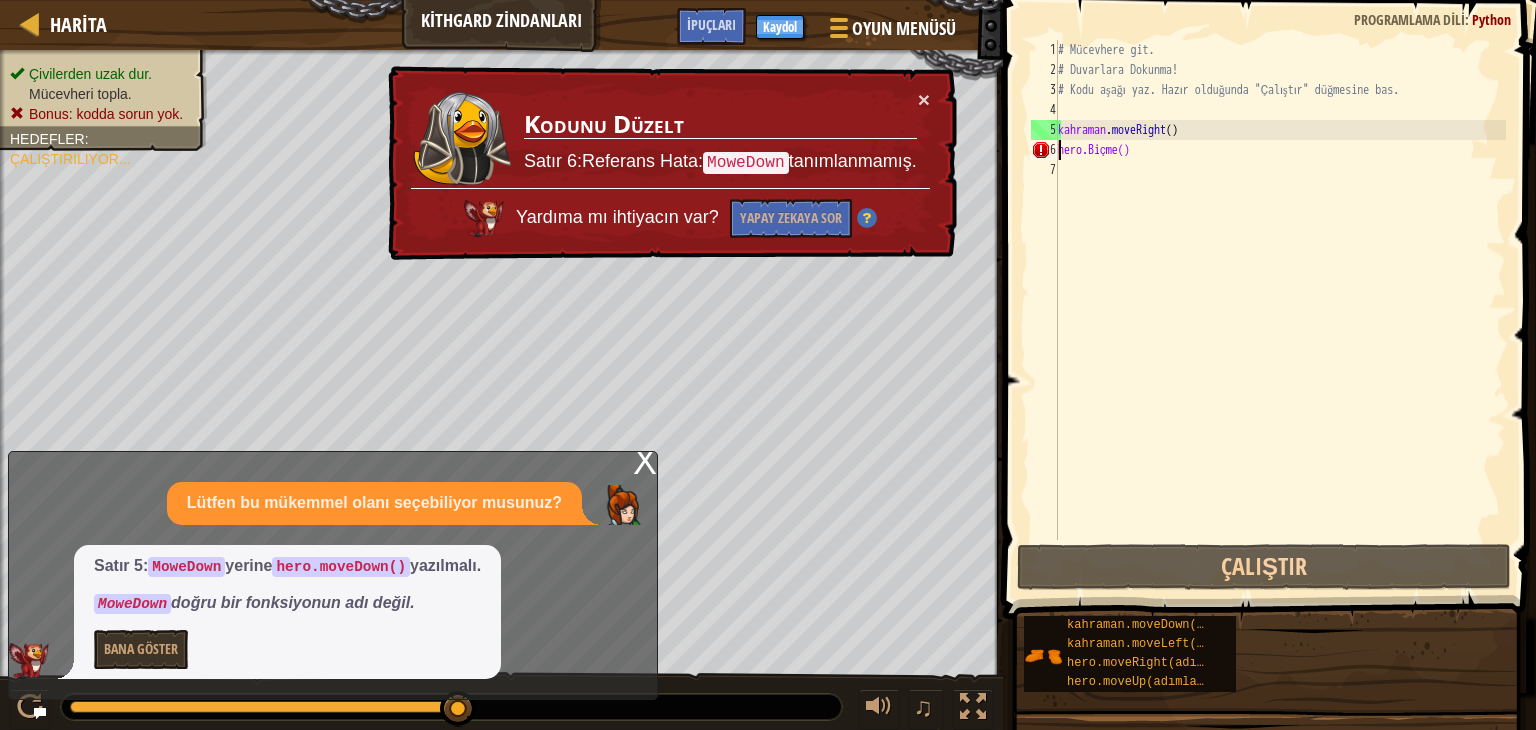 scroll, scrollTop: 9, scrollLeft: 0, axis: vertical 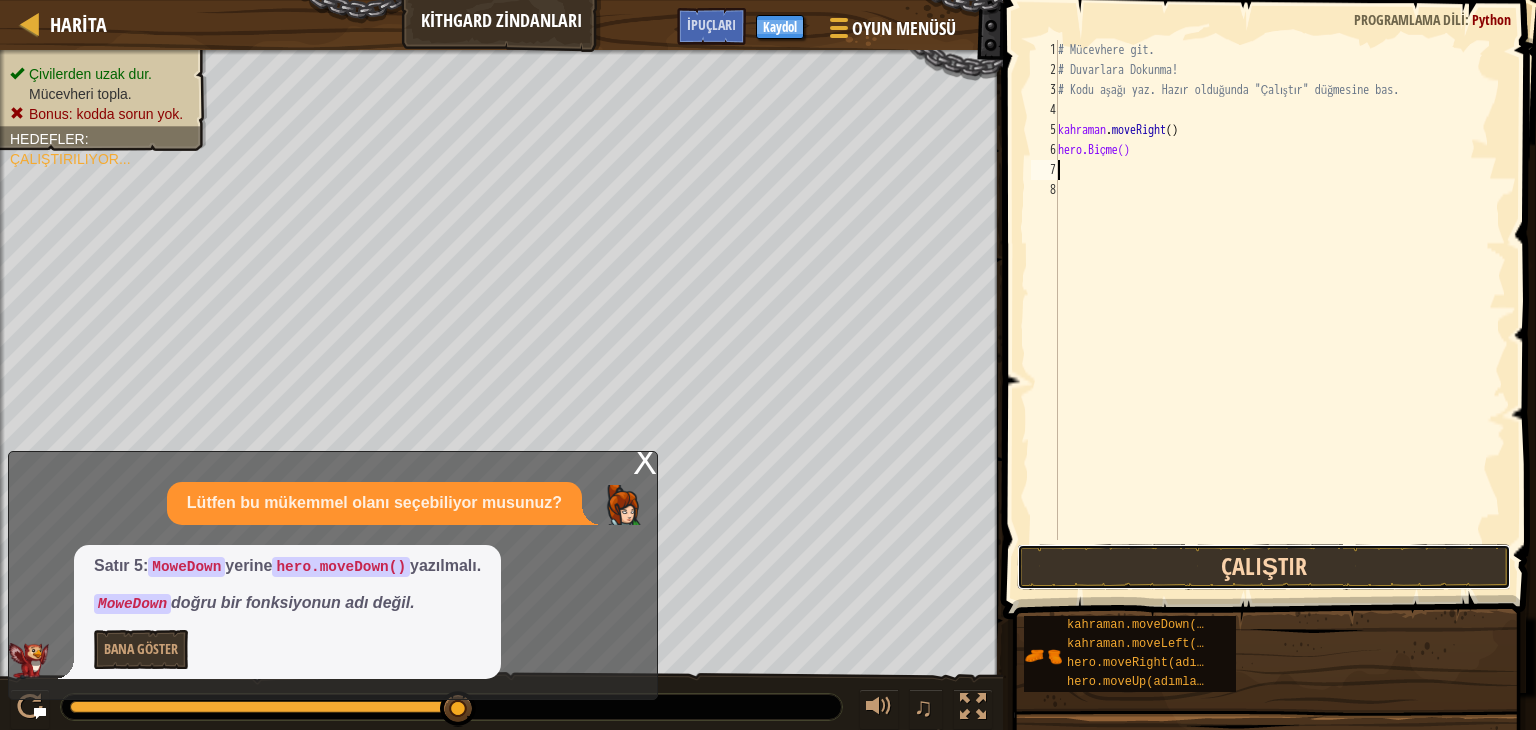 click on "Çalıştır" at bounding box center (1264, 567) 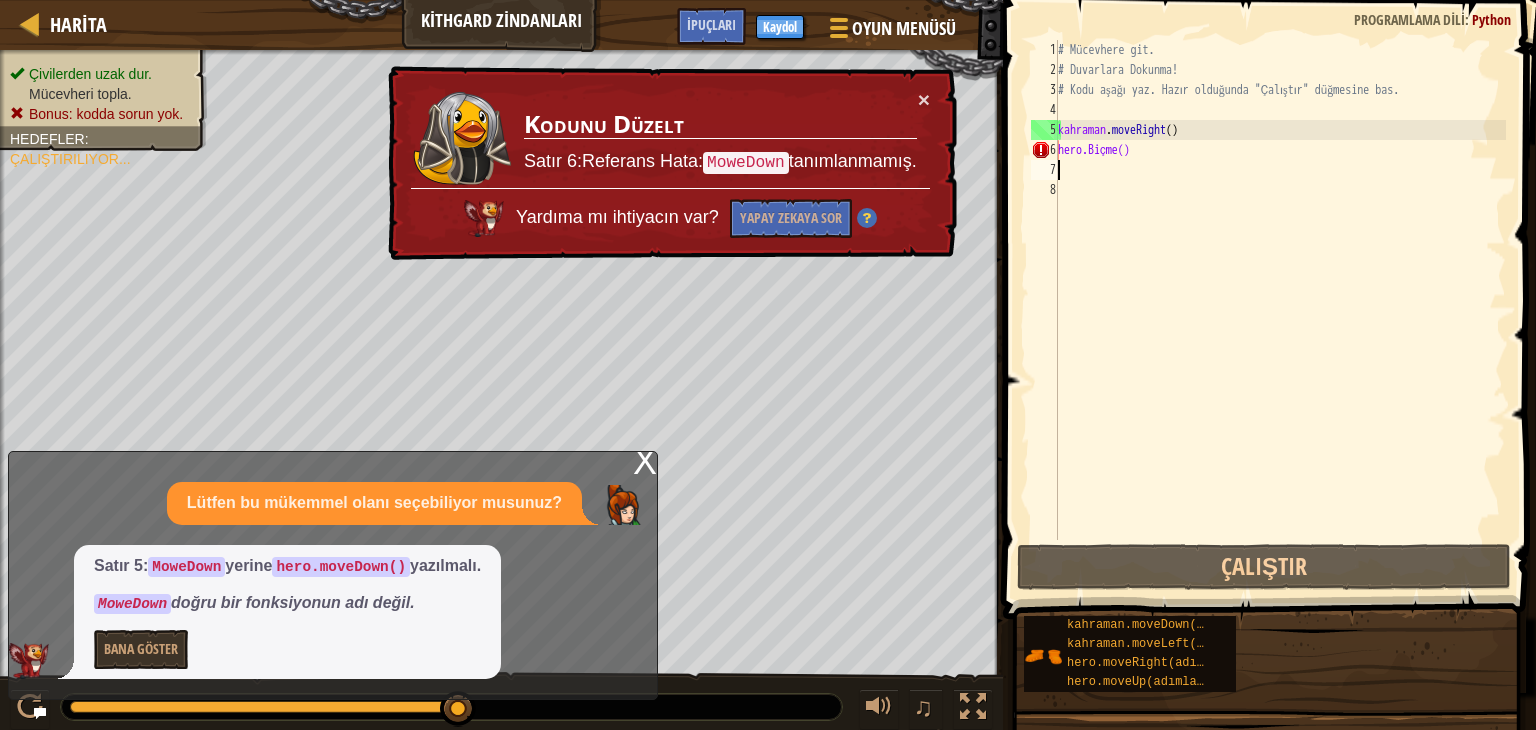 click on "# Mücevhere git. # Duvarlara Dokunma! # Kodu aşağı yaz. Hazır olduğunda "Çalıştır" düğmesine bas. kahraman  .  moveRight  (  ) Biçme" at bounding box center (1280, 310) 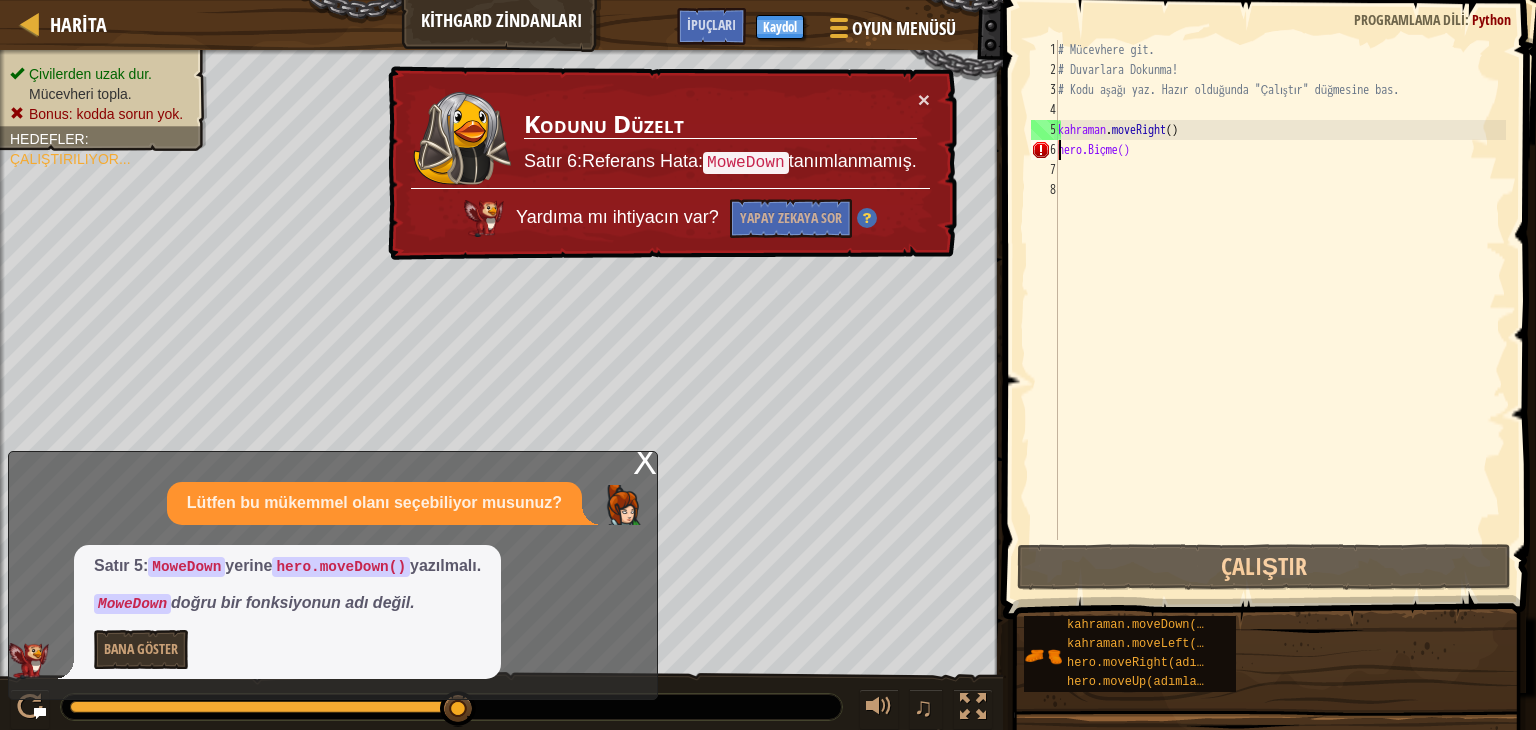 click on "# Mücevhere git. # Duvarlara Dokunma! # Kodu aşağı yaz. Hazır olduğunda "Çalıştır" düğmesine bas. kahraman  .  moveRight  (  ) Biçme" at bounding box center [1280, 310] 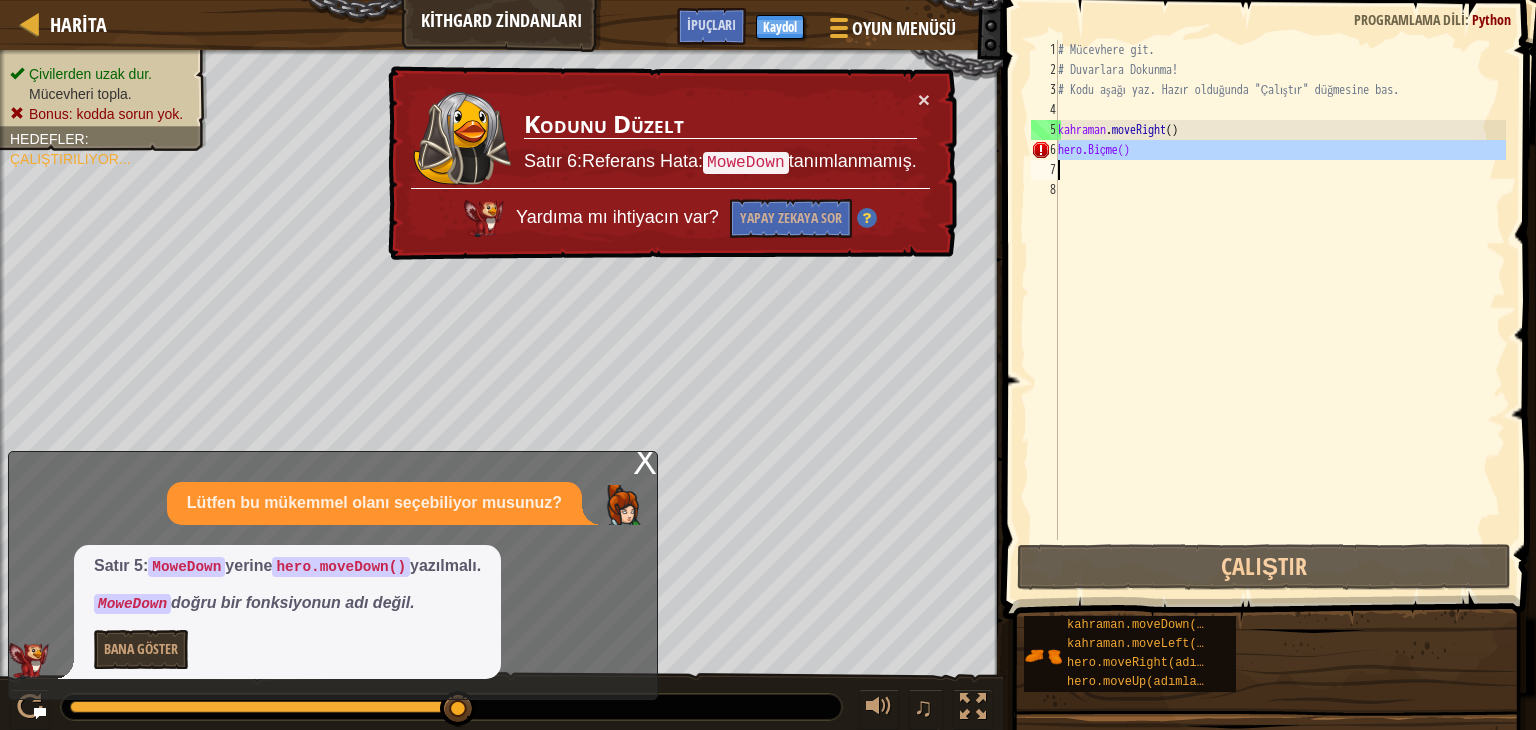 click on "# Mücevhere git. # Duvarlara Dokunma! # Kodu aşağı yaz. Hazır olduğunda "Çalıştır" düğmesine bas. kahraman  .  moveRight  (  ) Biçme" at bounding box center [1280, 310] 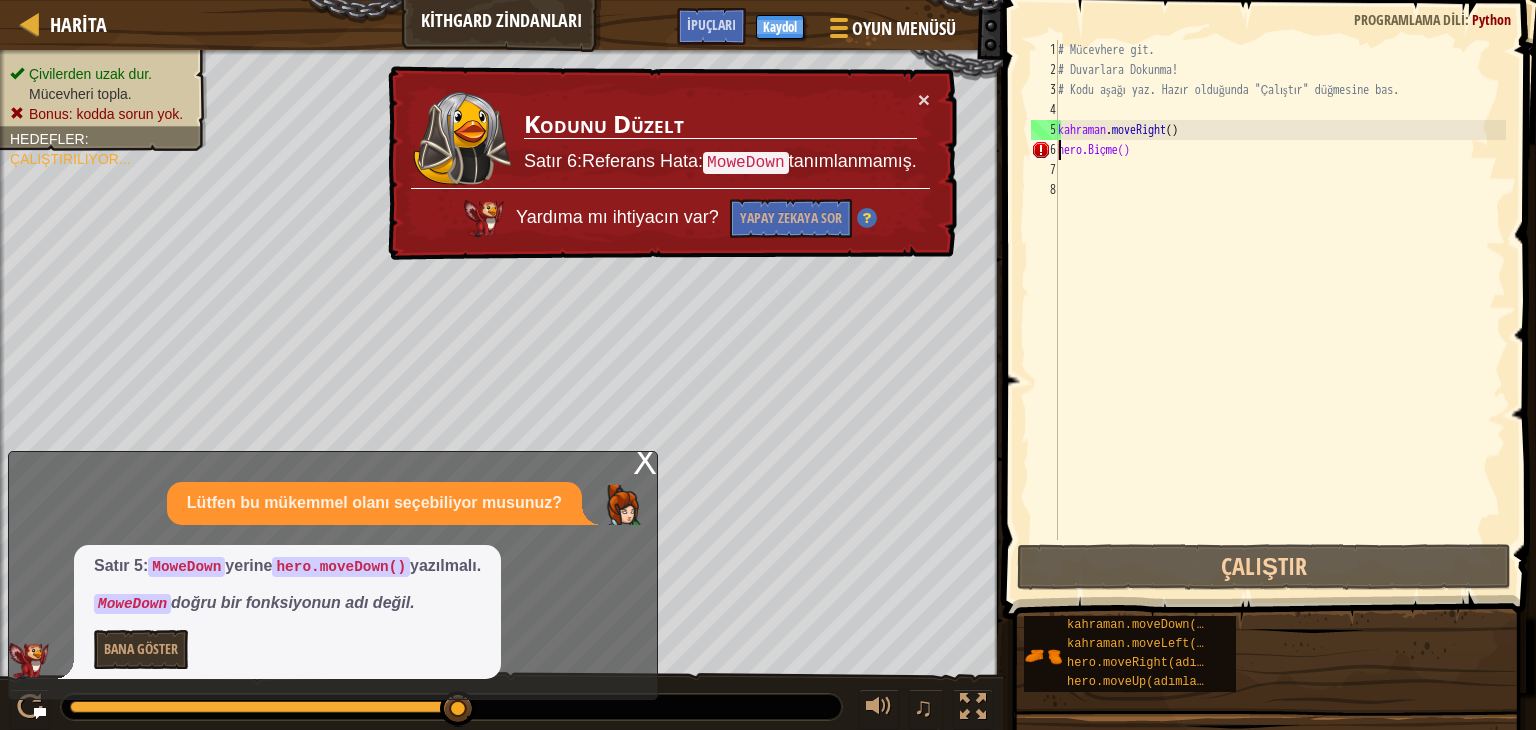 click on "# Mücevhere git. # Duvarlara Dokunma! # Kodu aşağı yaz. Hazır olduğunda "Çalıştır" düğmesine bas. kahraman  .  moveRight  (  ) Biçme" at bounding box center (1280, 310) 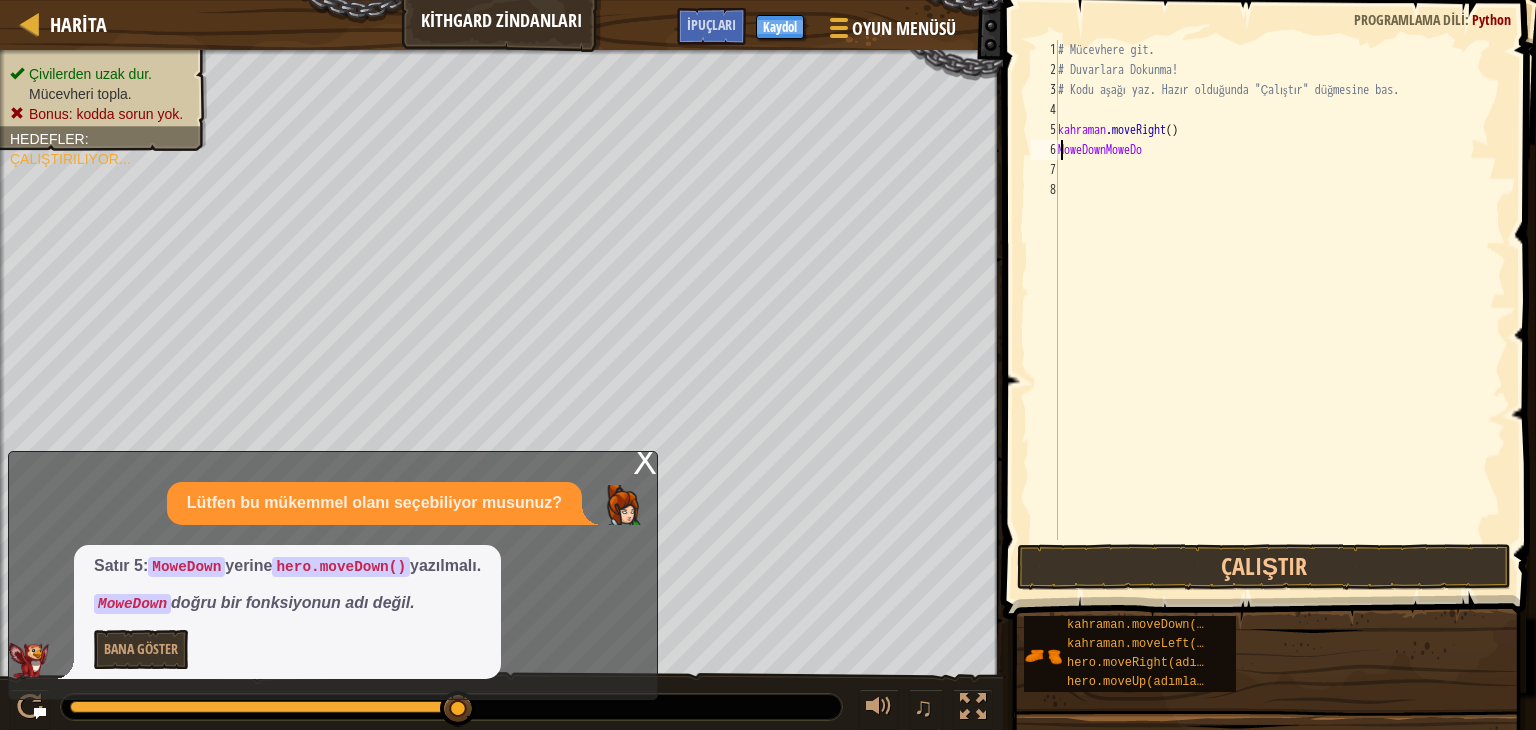 scroll, scrollTop: 9, scrollLeft: 7, axis: both 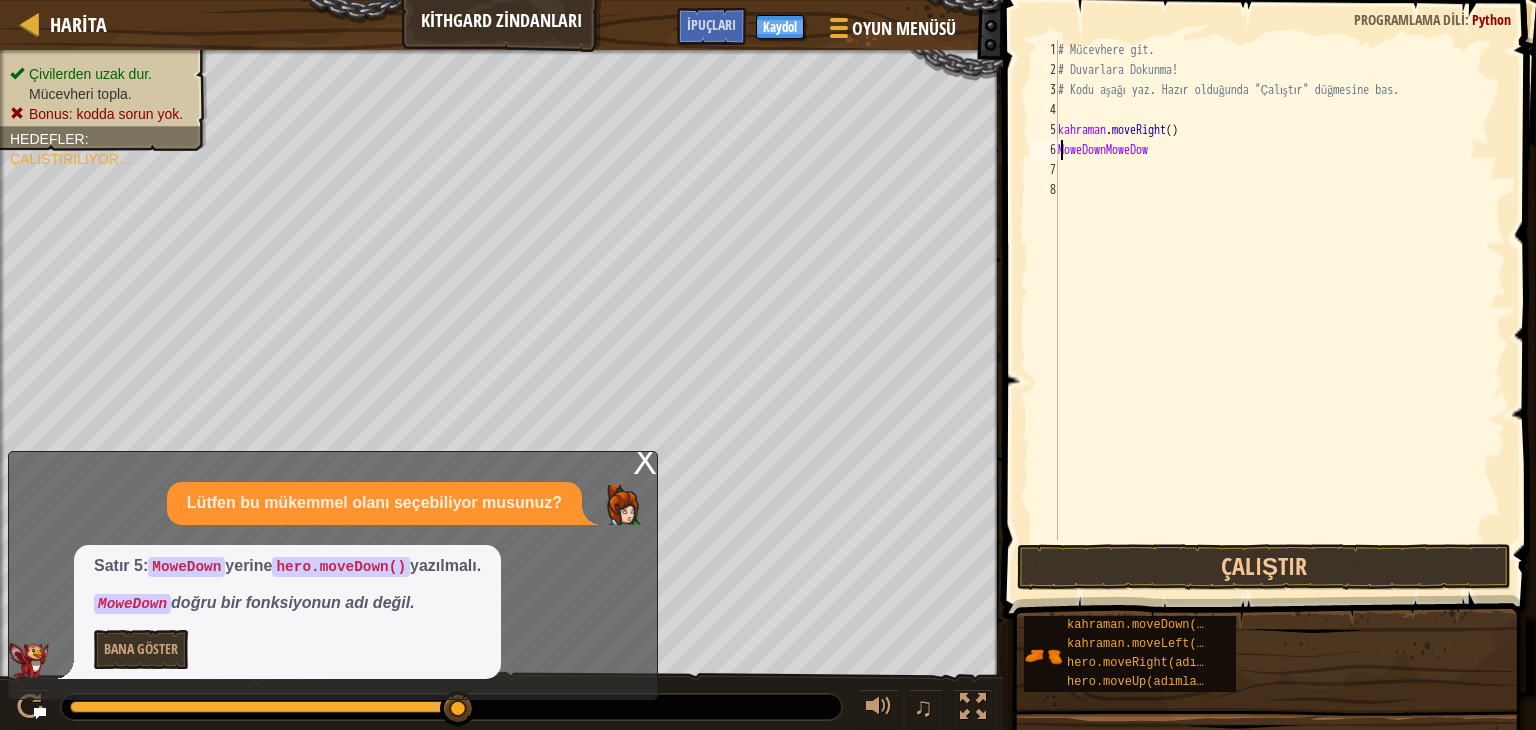 type on "MoweDownMoweDown" 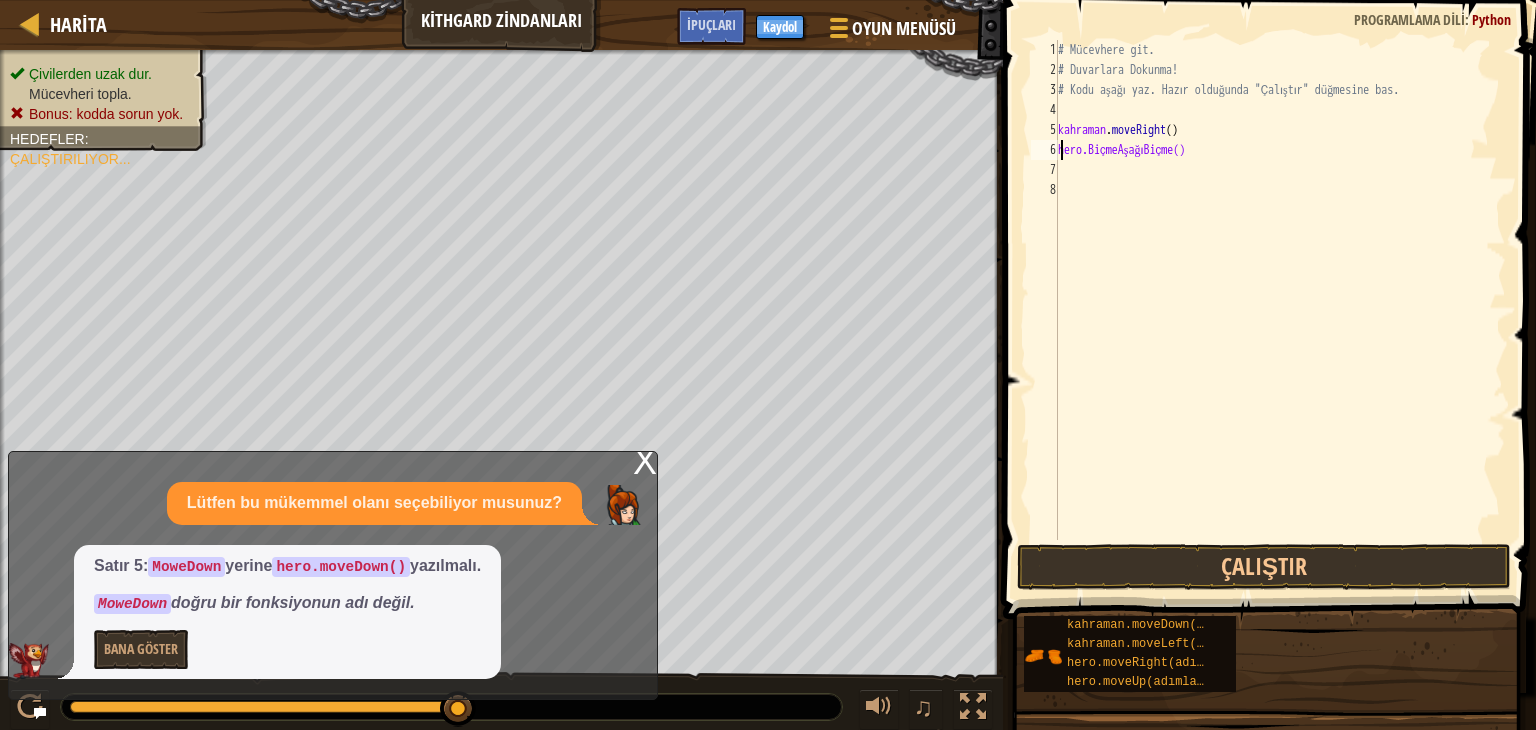 scroll, scrollTop: 9, scrollLeft: 0, axis: vertical 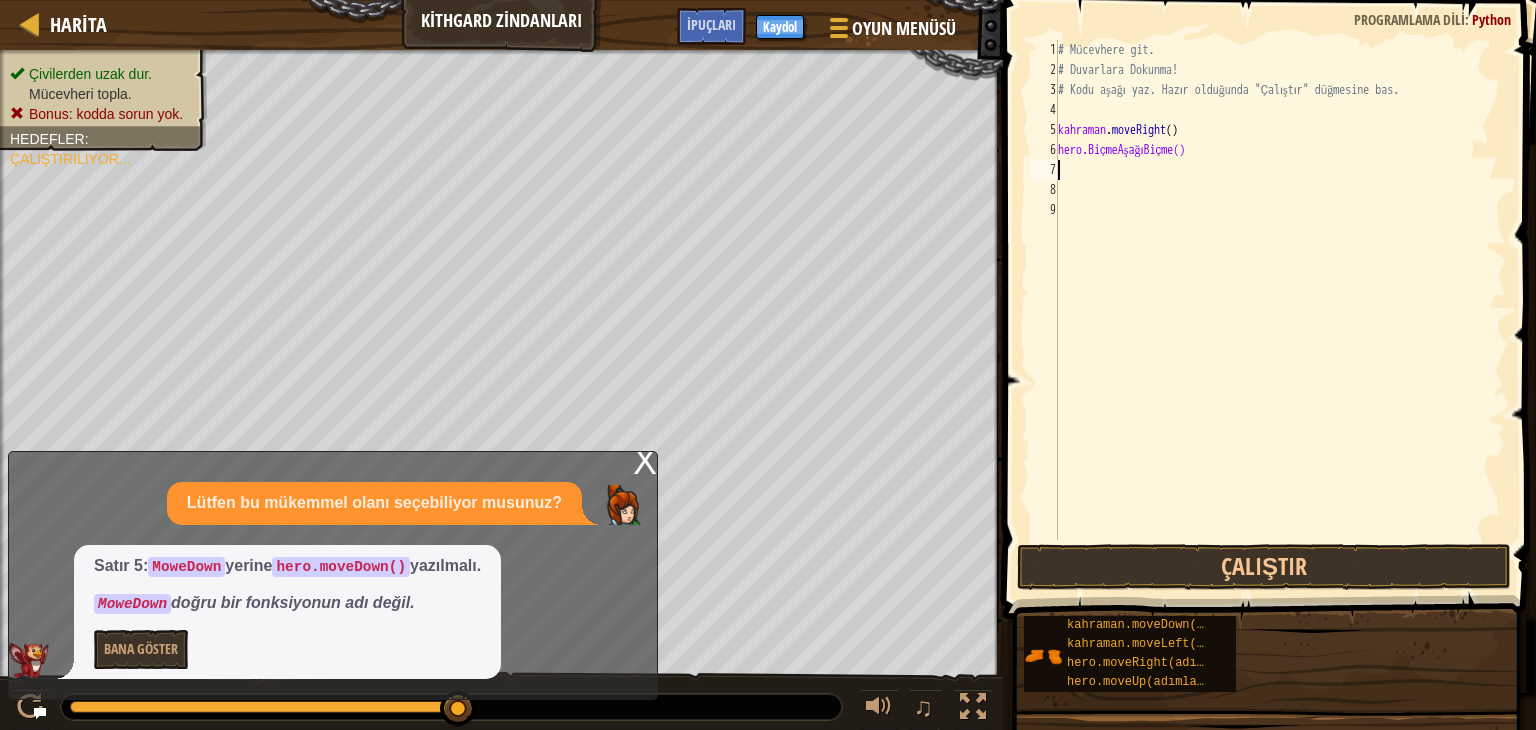 click on "# Mücevhere git. # Duvarlara Dokunma! # Kodu aşağı yaz. Hazır olduğunda "Çalıştır" düğmesine bas. kahraman  .  moveRight  (  ) BiçmeAşağıBiçmeAşağı" at bounding box center [1280, 310] 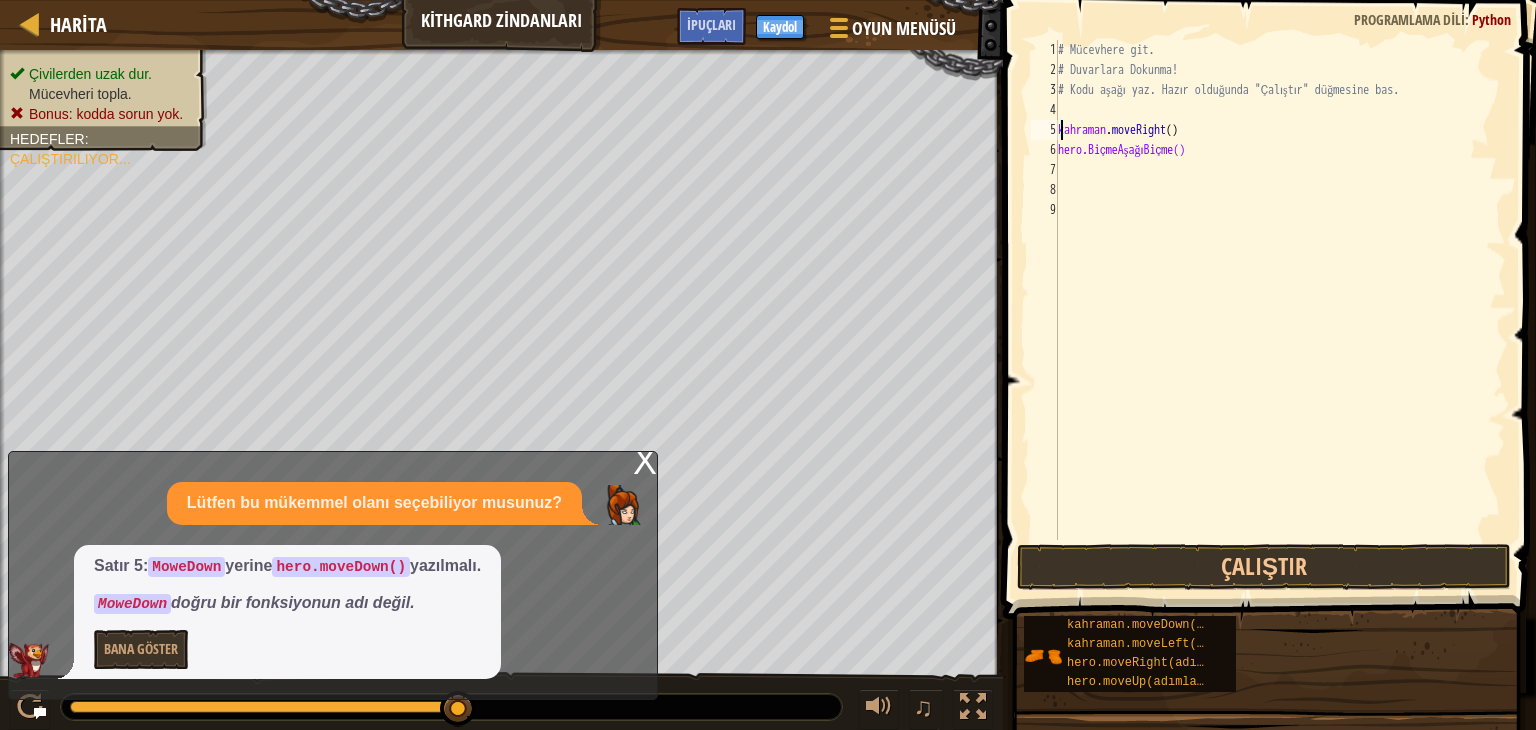 click on "# Mücevhere git. # Duvarlara Dokunma! # Kodu aşağı yaz. Hazır olduğunda "Çalıştır" düğmesine bas. kahraman  .  moveRight  (  ) BiçmeAşağıBiçmeAşağı" at bounding box center (1280, 310) 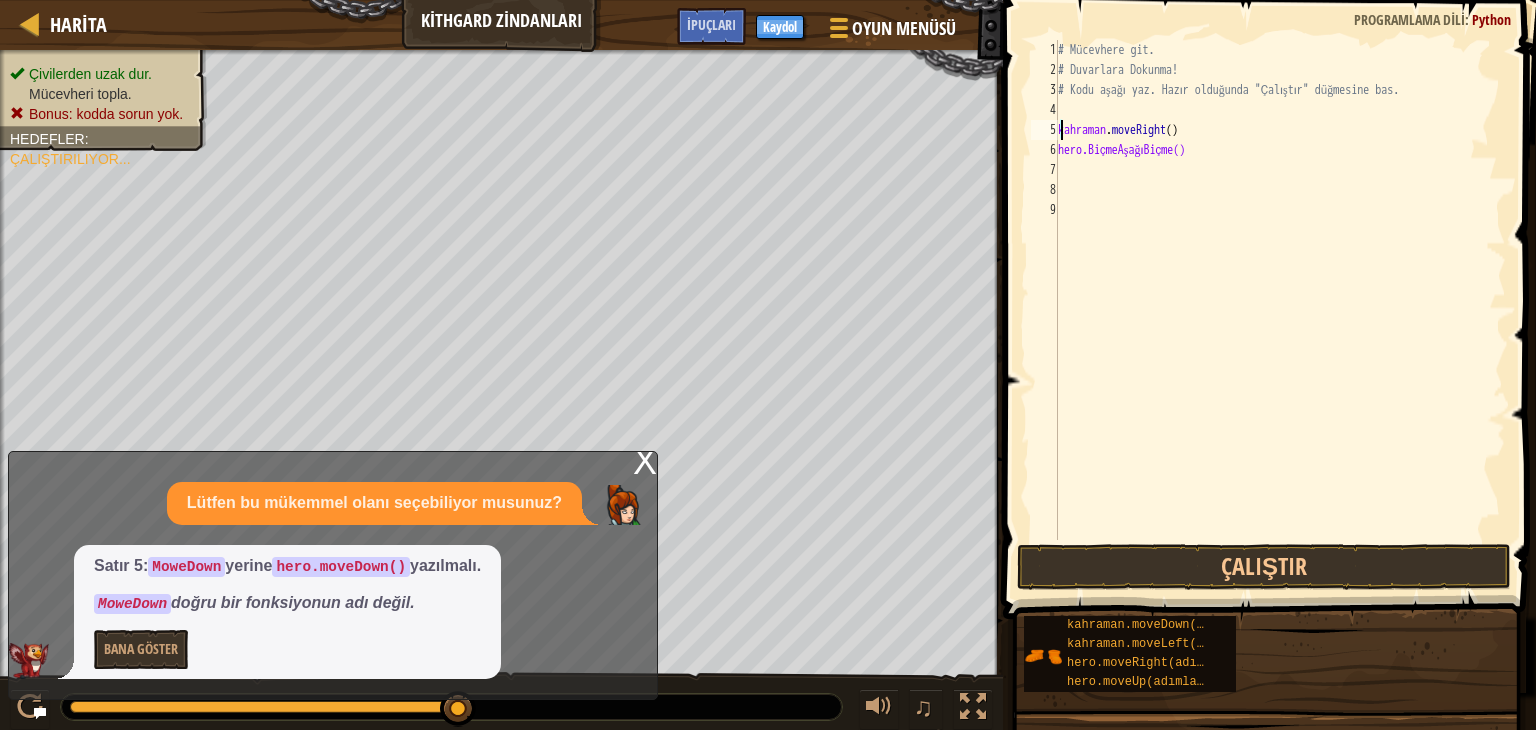 click on "# Mücevhere git. # Duvarlara Dokunma! # Kodu aşağı yaz. Hazır olduğunda "Çalıştır" düğmesine bas. kahraman  .  moveRight  (  ) BiçmeAşağıBiçmeAşağı" at bounding box center (1280, 310) 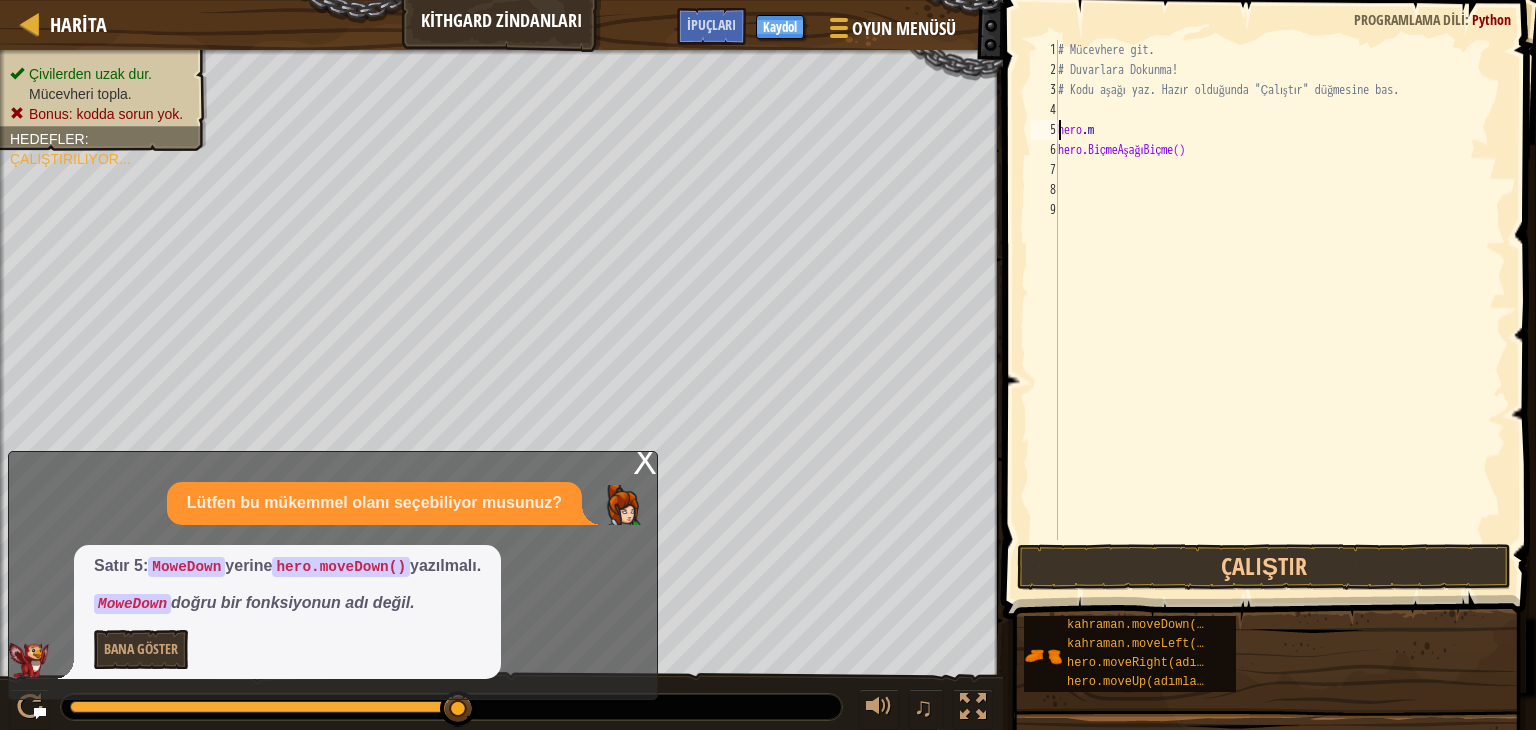 type on "h" 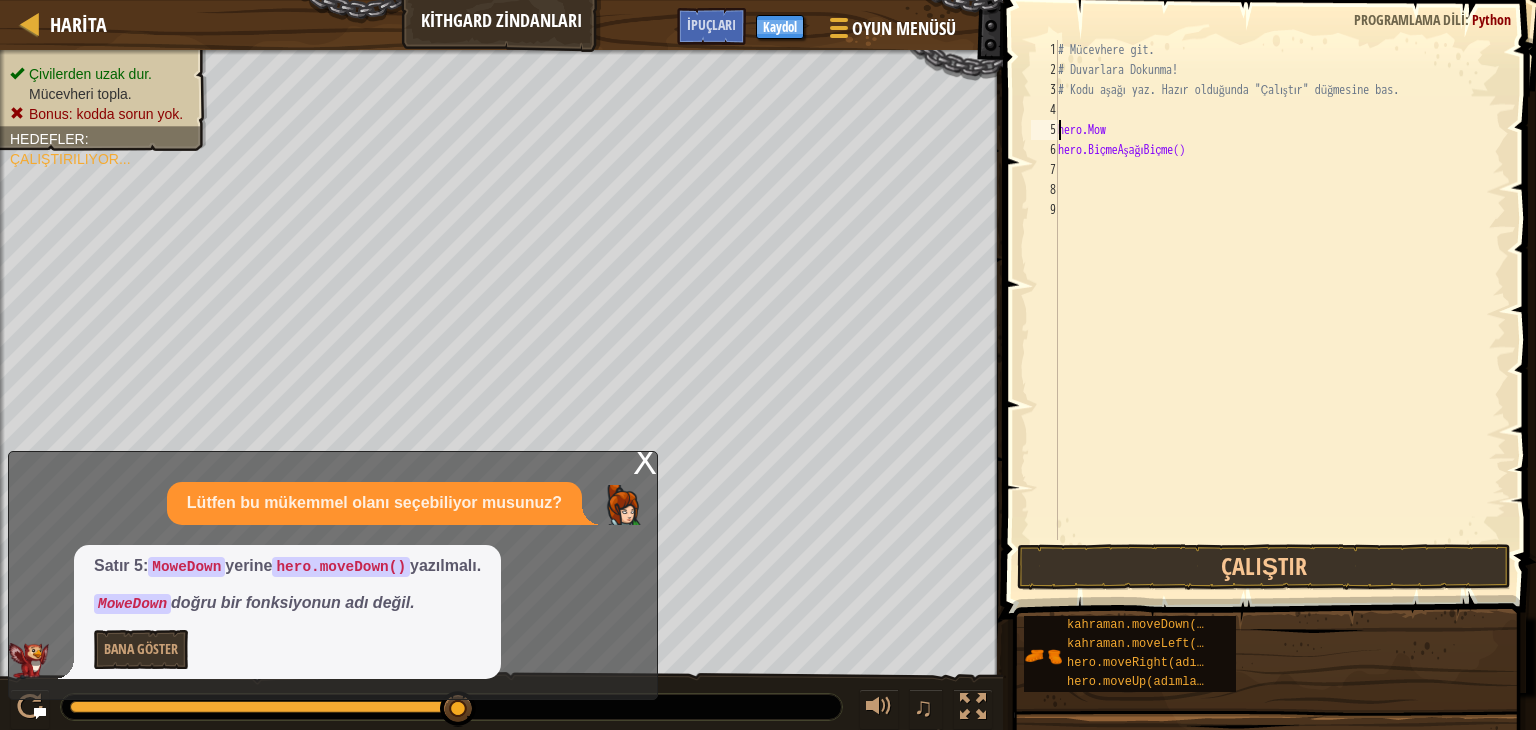 scroll, scrollTop: 9, scrollLeft: 0, axis: vertical 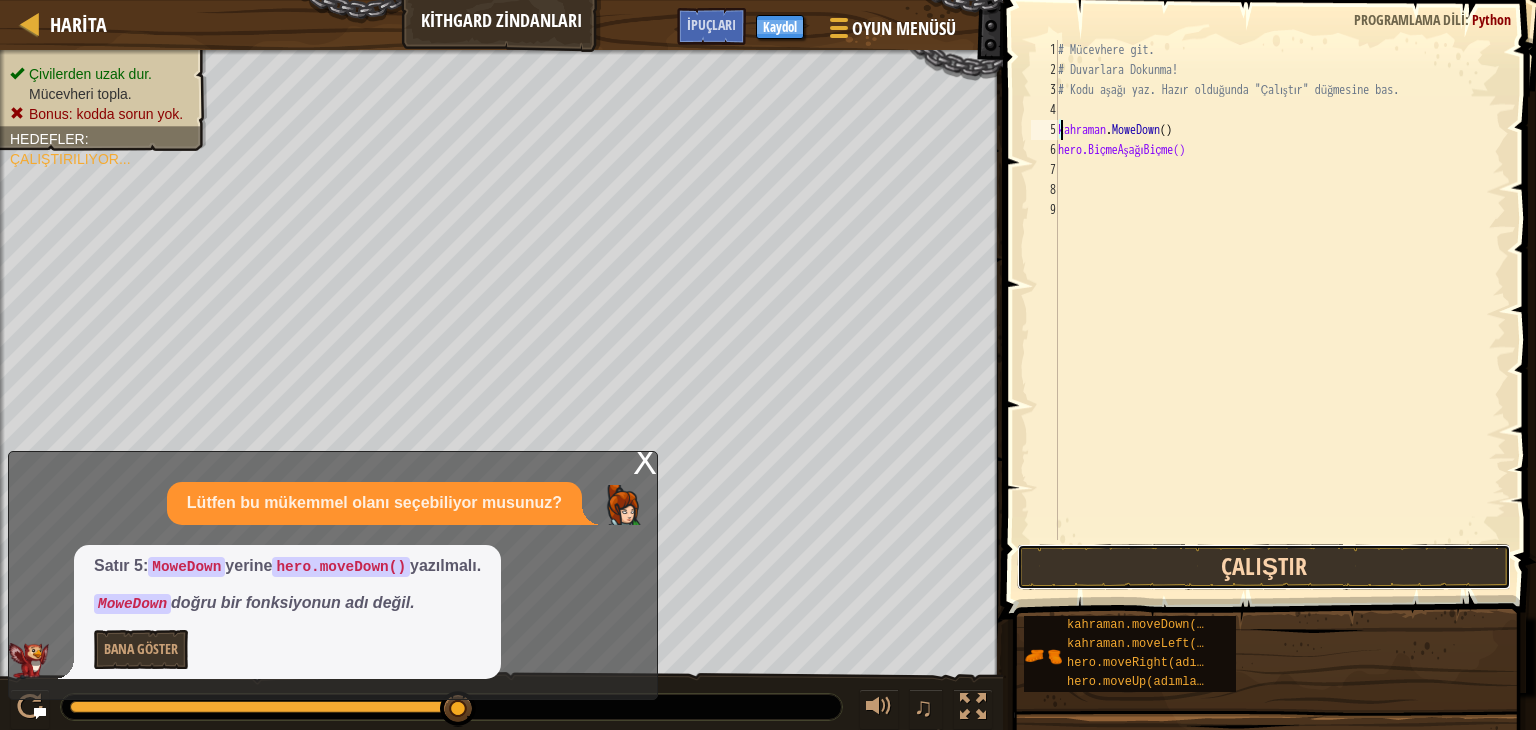click on "Çalıştır" at bounding box center [1264, 567] 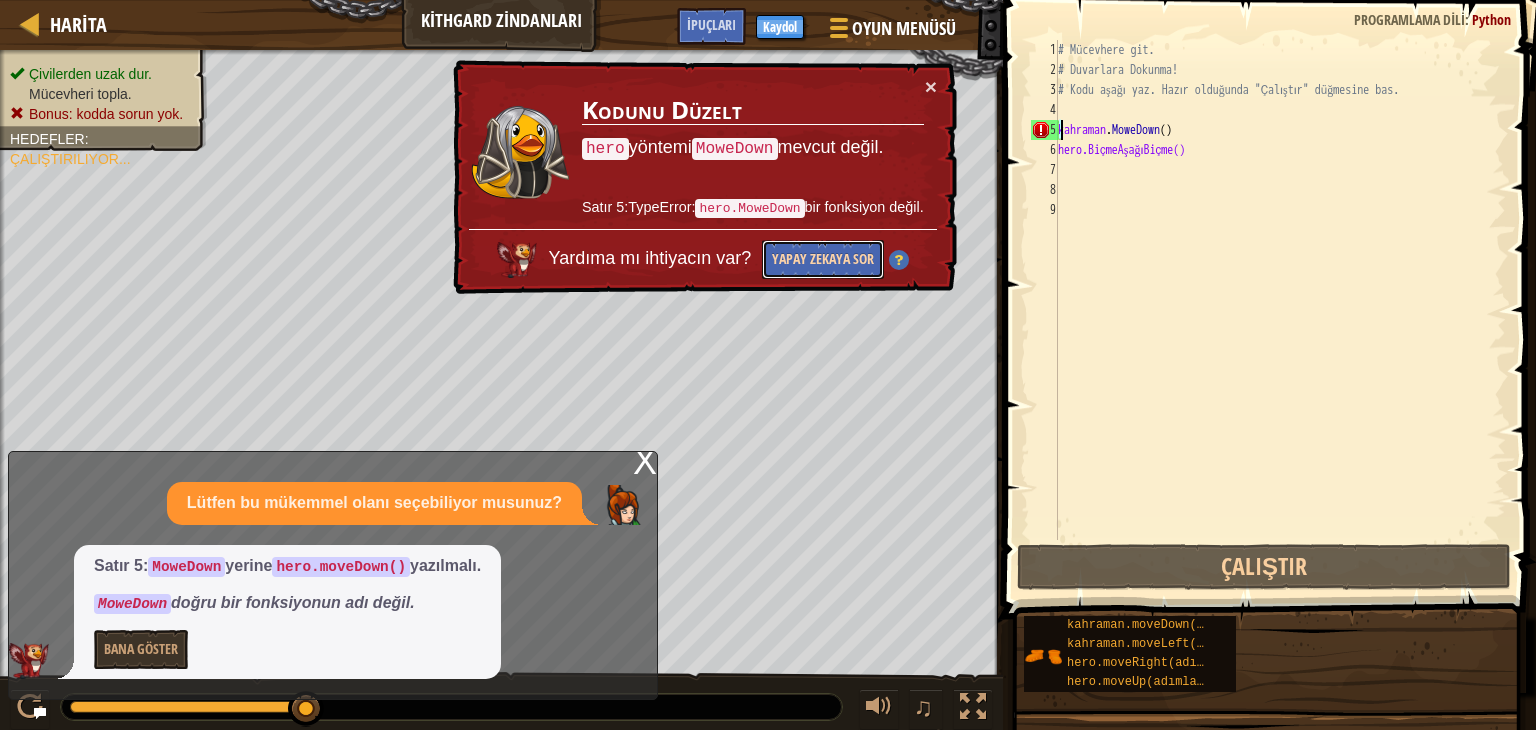 click on "Yapay Zekaya Sor" at bounding box center (823, 258) 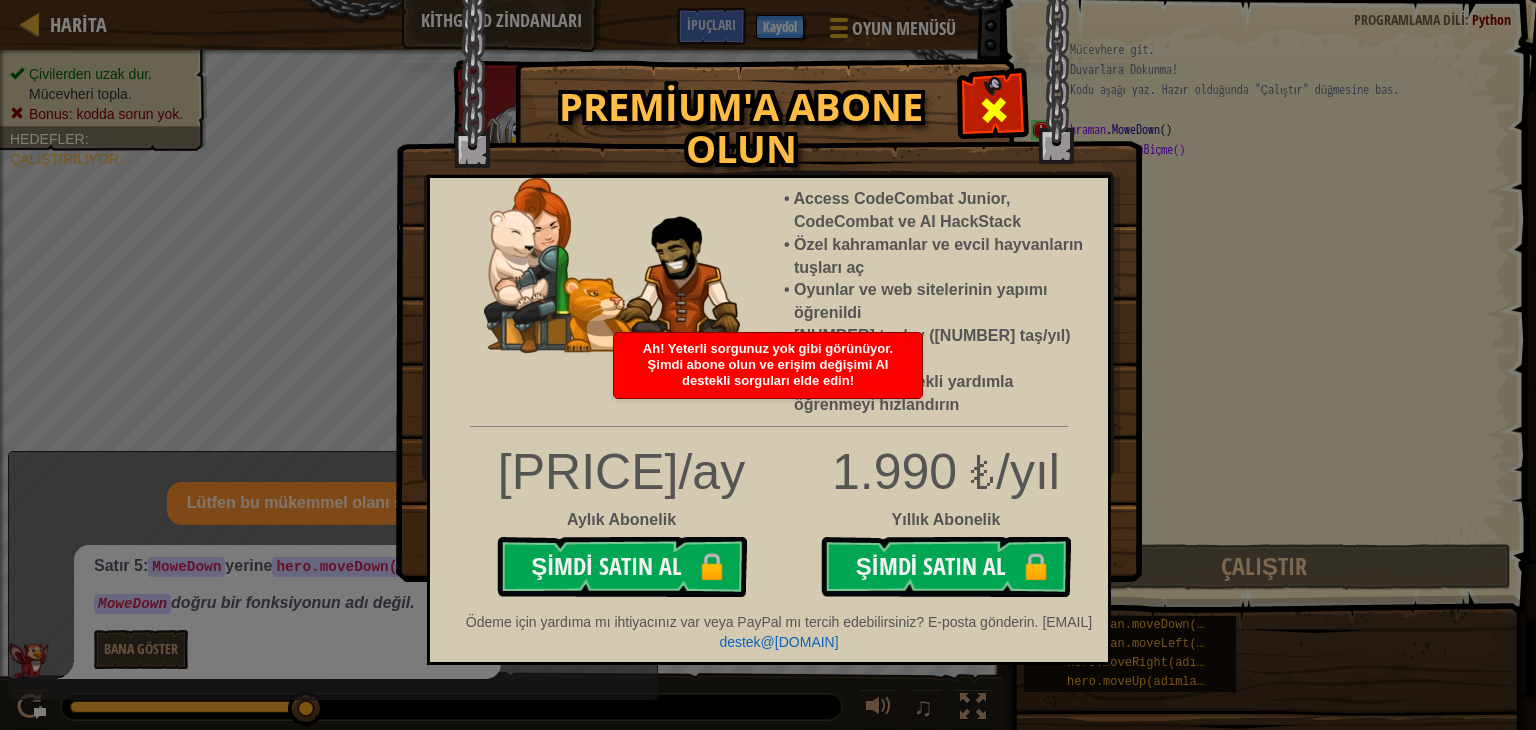 click at bounding box center (994, 110) 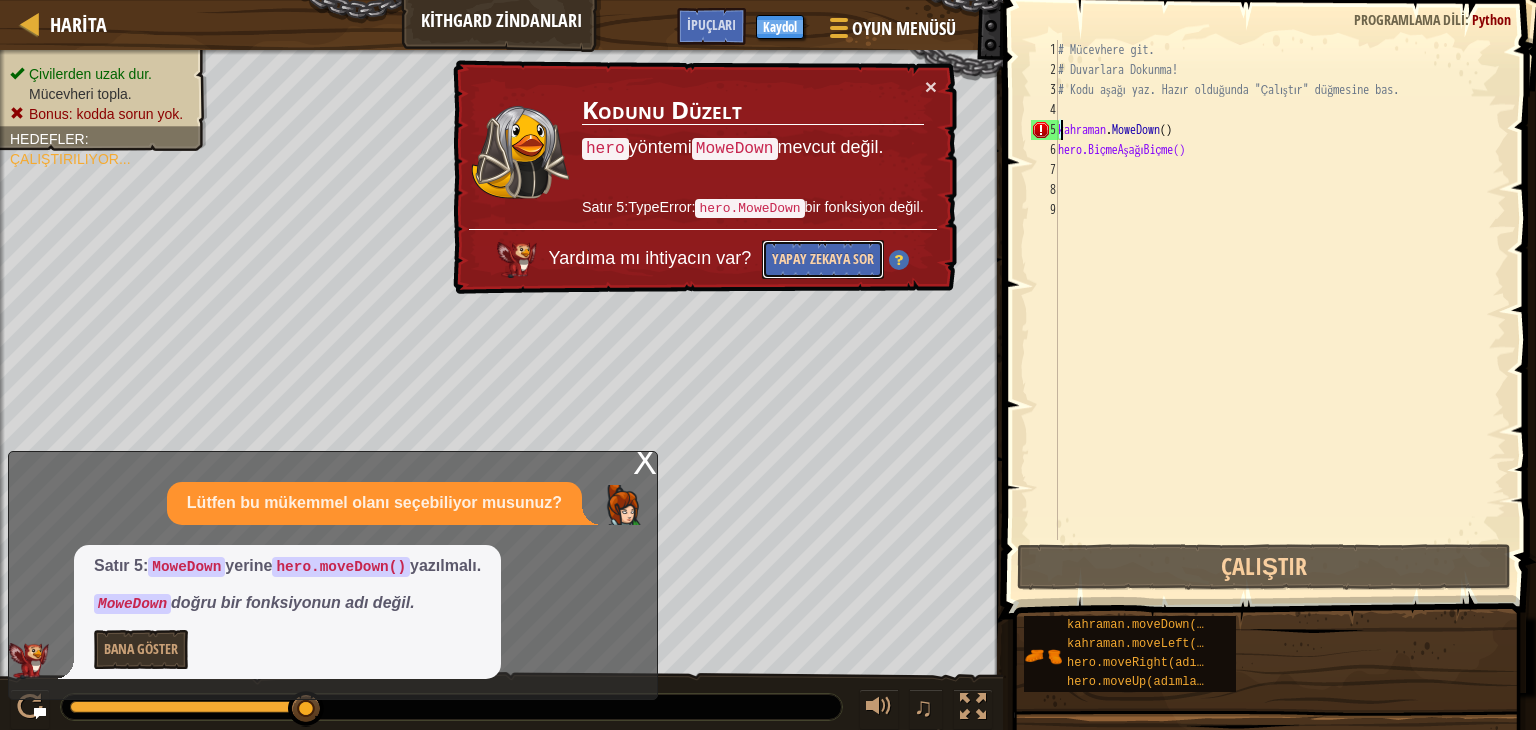 click on "Yapay Zekaya Sor" at bounding box center [823, 258] 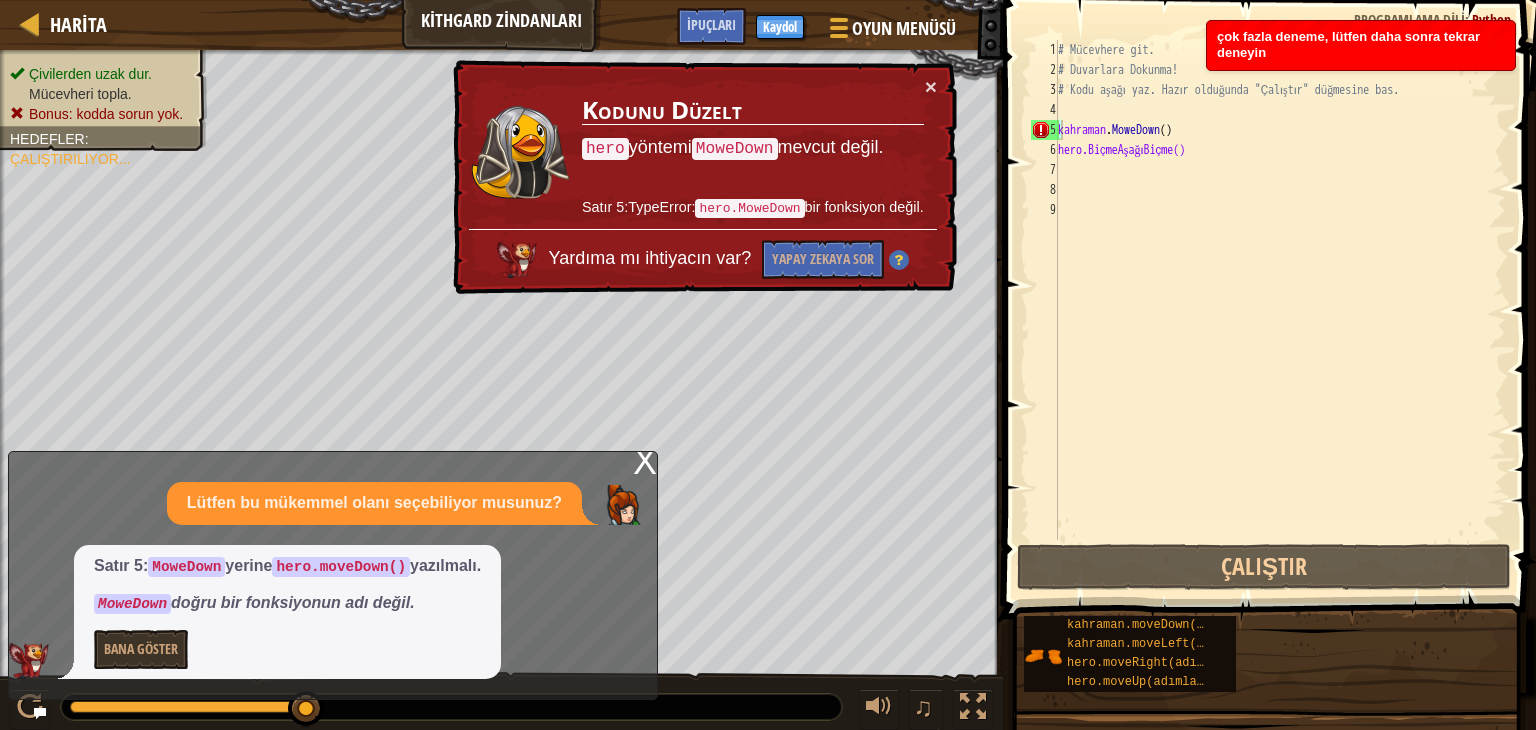 click on "× Kodunu Düzelt hero yöntemi MoweDown mevcut değil.
Satır 5:TypeError: hero.MoweDown bir fonksiyon değil.
Yardıma mı ihtiyacın var? Yapay Zekaya Sor" at bounding box center (703, 177) 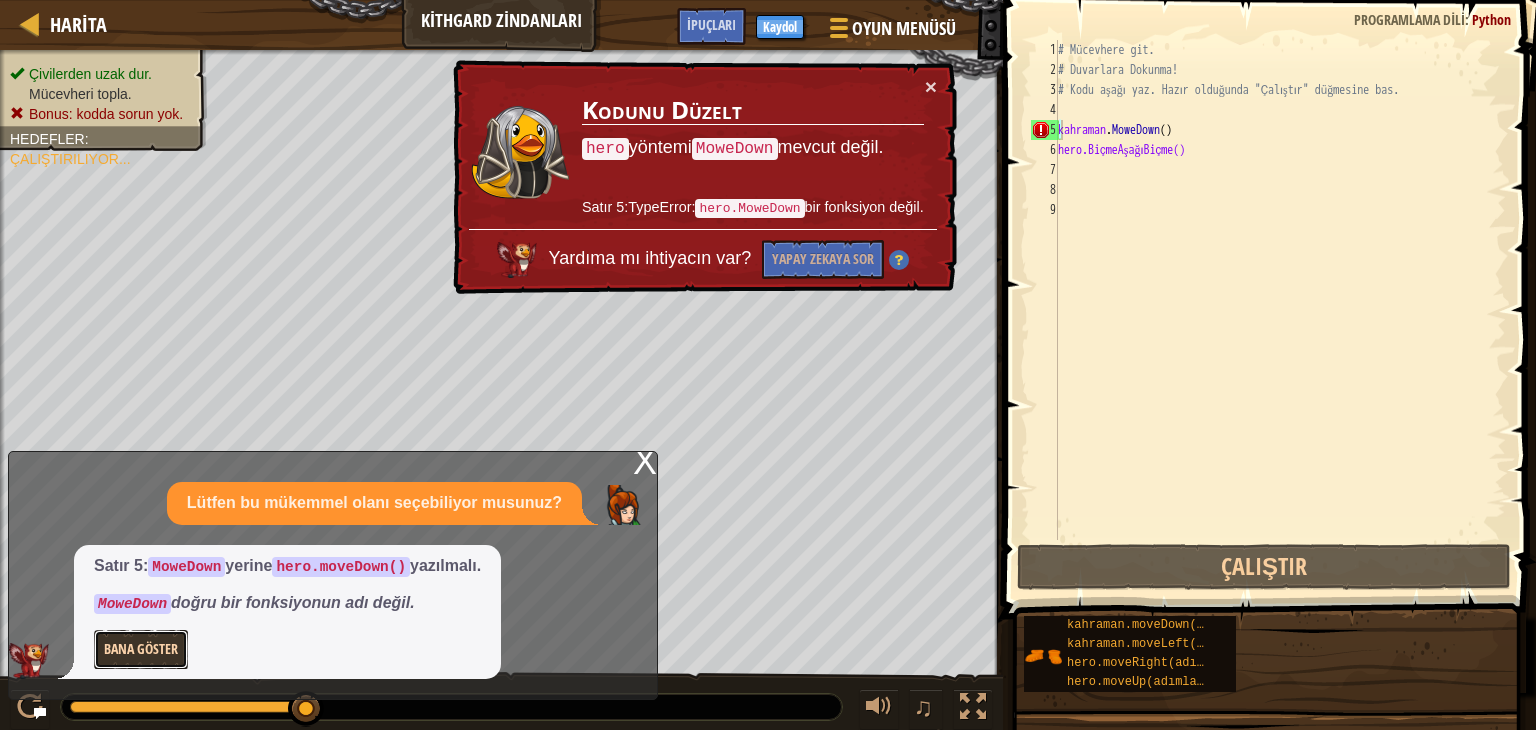 click on "Bana Göster" at bounding box center [141, 647] 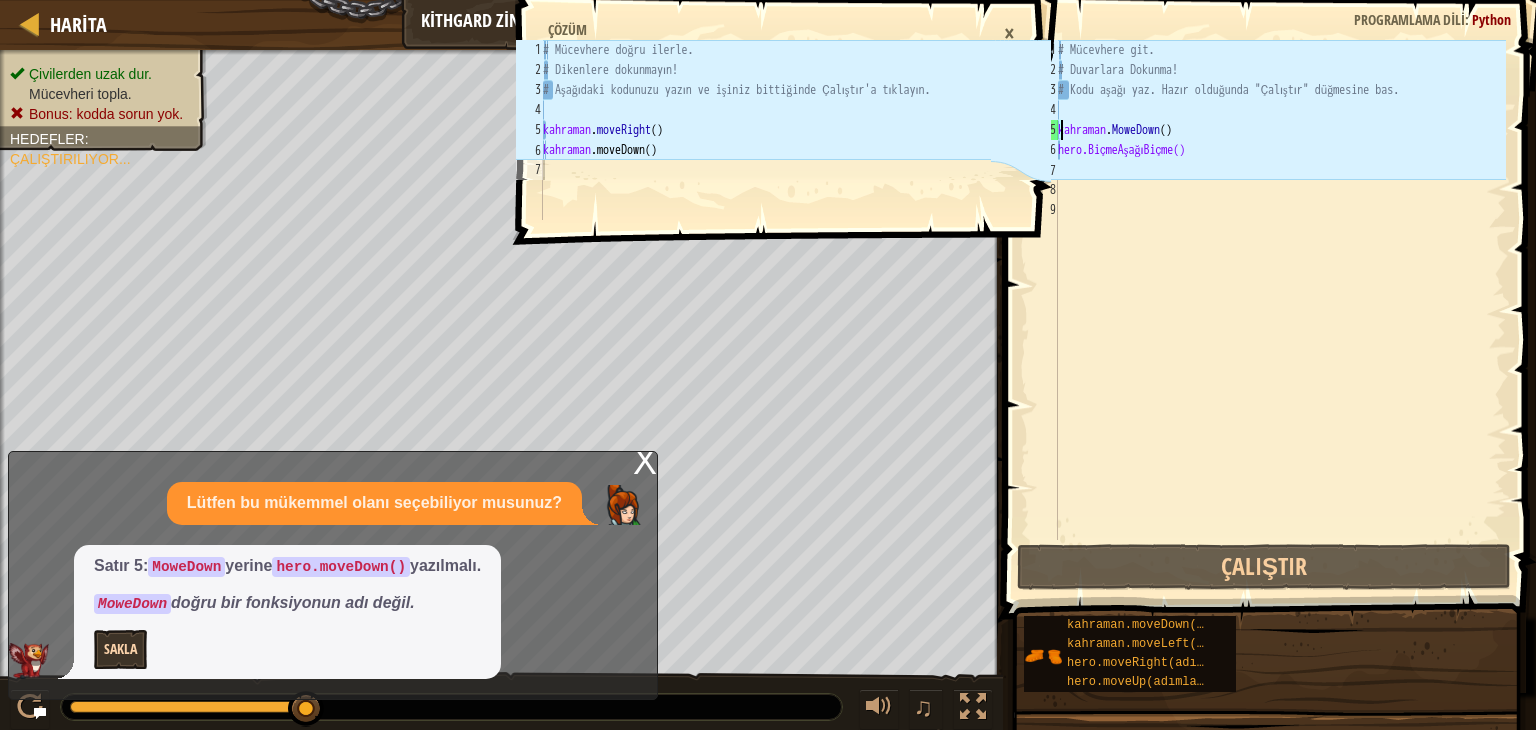 click on "Lütfen bu mükemmel olanı seçebiliyor musunuz?" at bounding box center [374, 502] 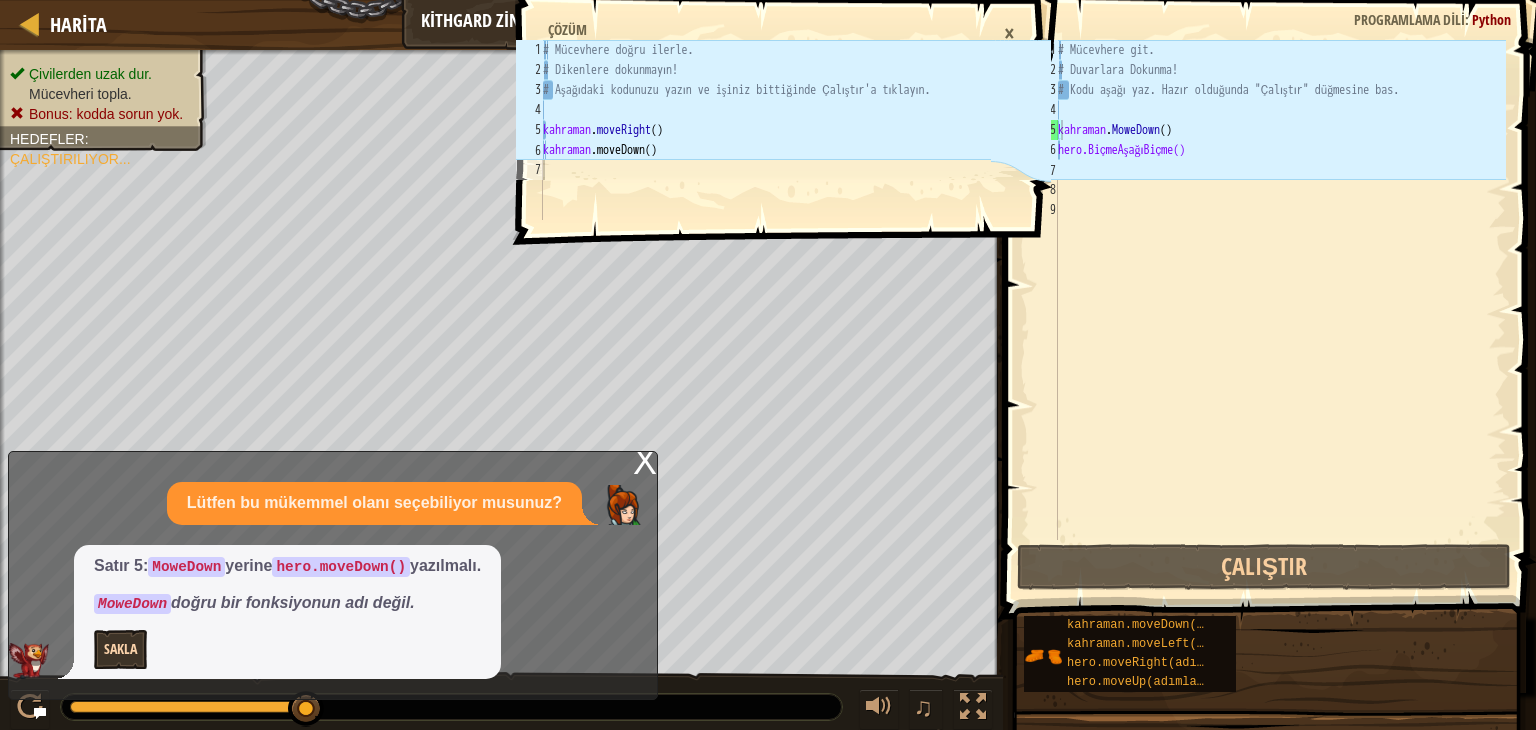 click on "1 2 3 4 5 6 7 # Mücevhere doğru ilerle. # Dikenlere dokunmayın! # Aşağıdaki kodunuzu yazın ve işiniz bittiğinde Çalıştır'a tıklayın. kahraman  .  moveRight  (  ) kahraman  .moveDown  (  ) ​     הההההההההההההההההההההההההההההההההההההההההההההההההההההההההההההההההההההההההההההההההההההההההההההההההההההההההההההההההההההההההההההההההההההההההההההההההההההההההההההההההההההההההההההההההההההההההההההההההההההההההההההההההההההההההההההההההההההההההההההההההההההההההההההההה XXX ... Çözüm ×" at bounding box center [781, 365] 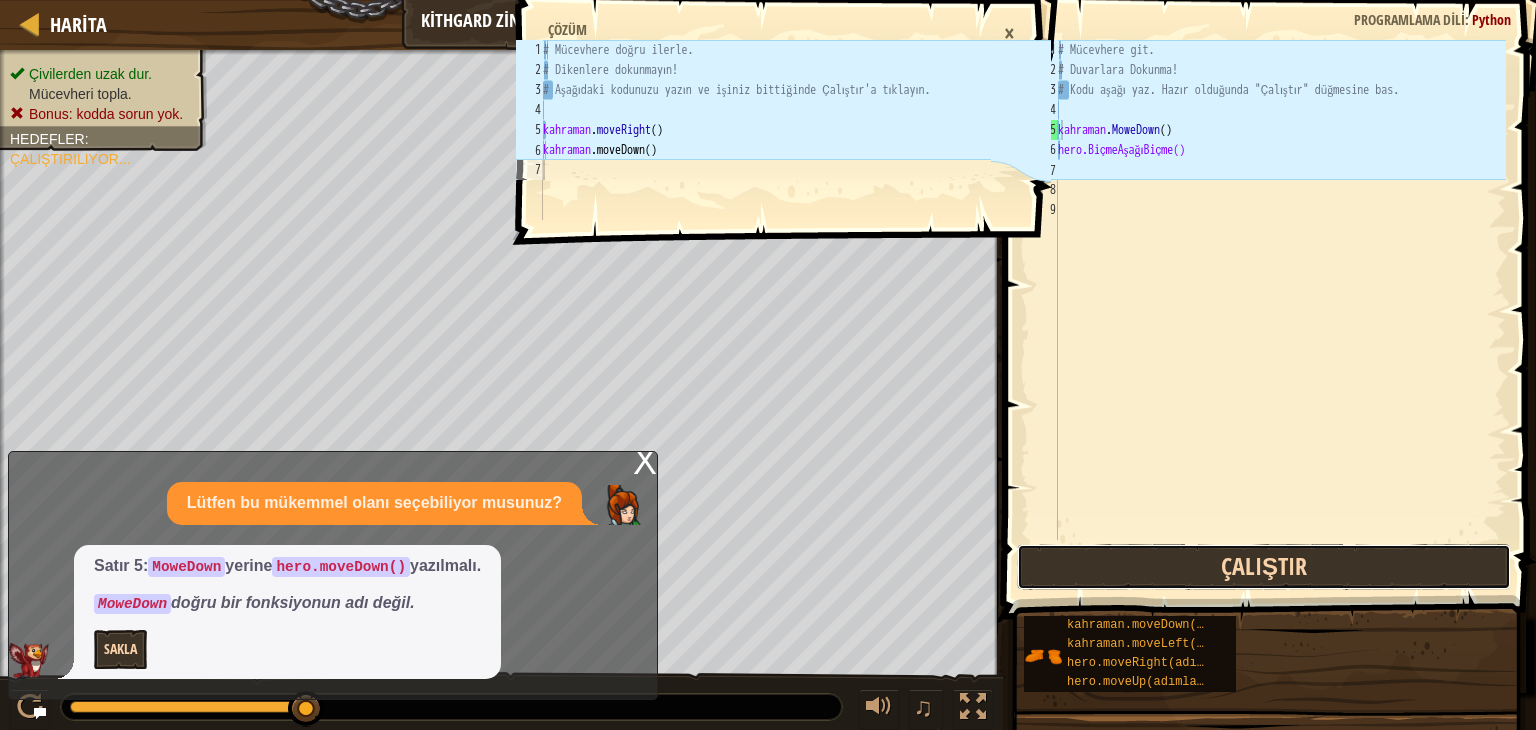 click on "Çalıştır" at bounding box center (1264, 567) 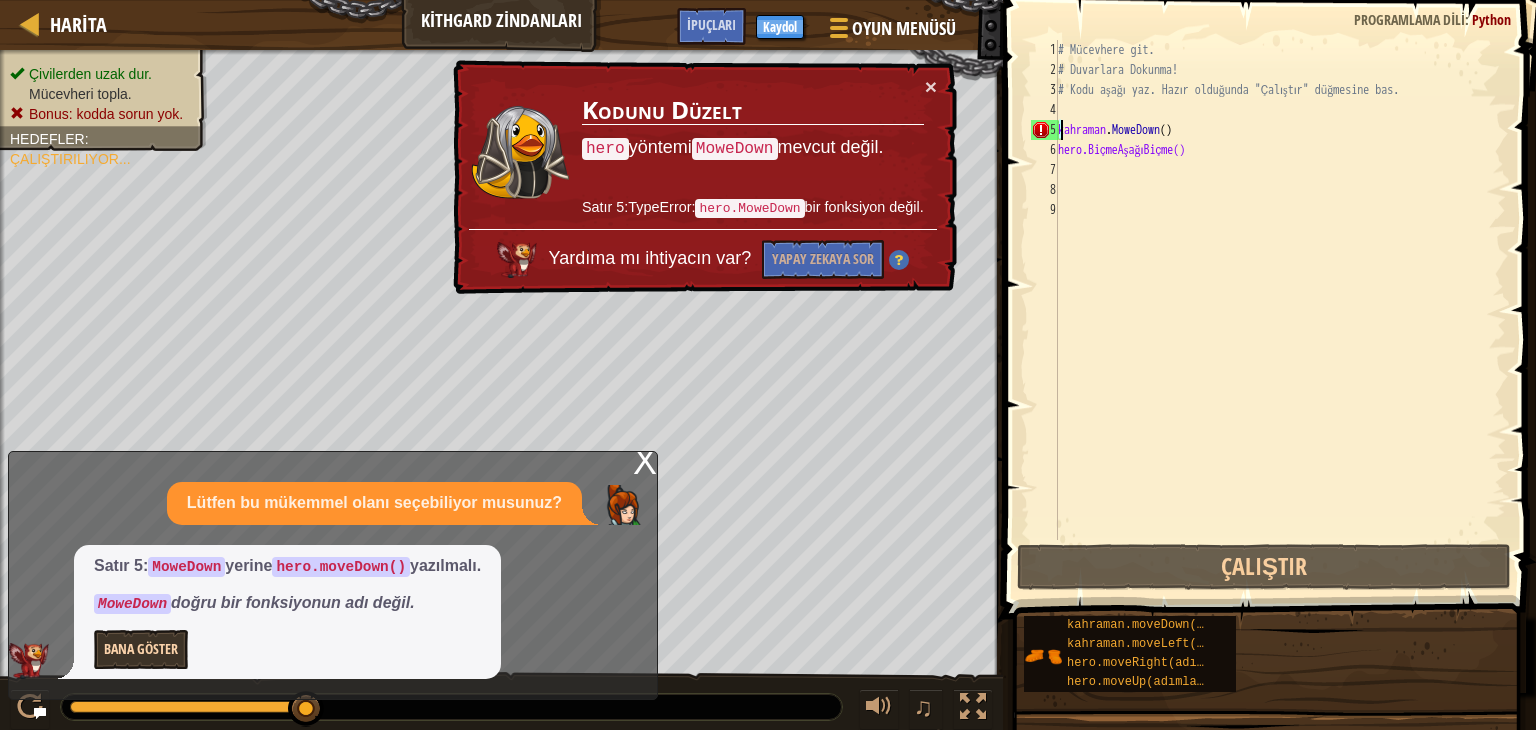click on "# Mücevhere git. # Duvarlara Dokunma! # Kodu aşağı yaz. Hazır olduğunda "Çalıştır" düğmesine bas. kahraman  .  MoweDown  (  ) BiçmeAşağıBiçmeAşağı" at bounding box center (1280, 310) 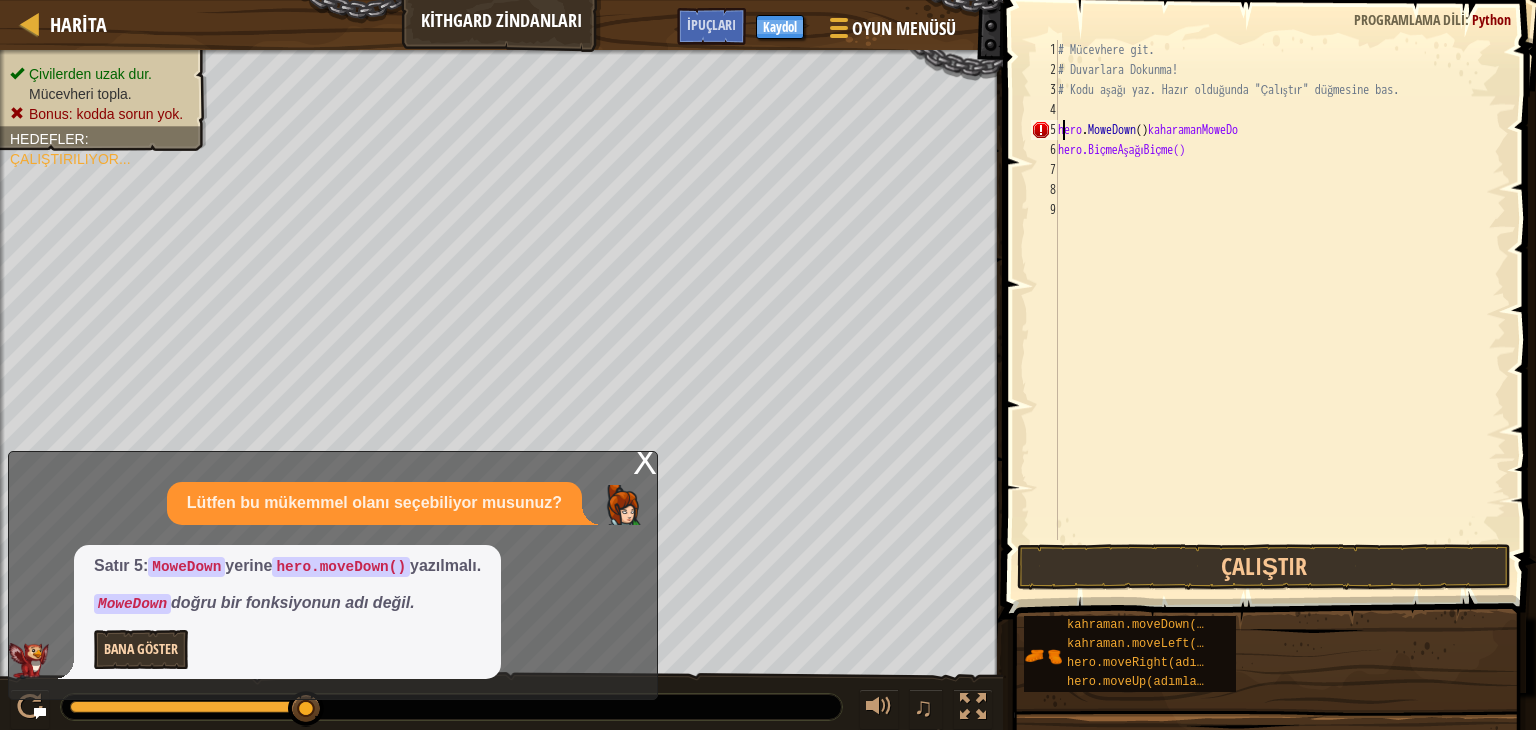 scroll, scrollTop: 9, scrollLeft: 16, axis: both 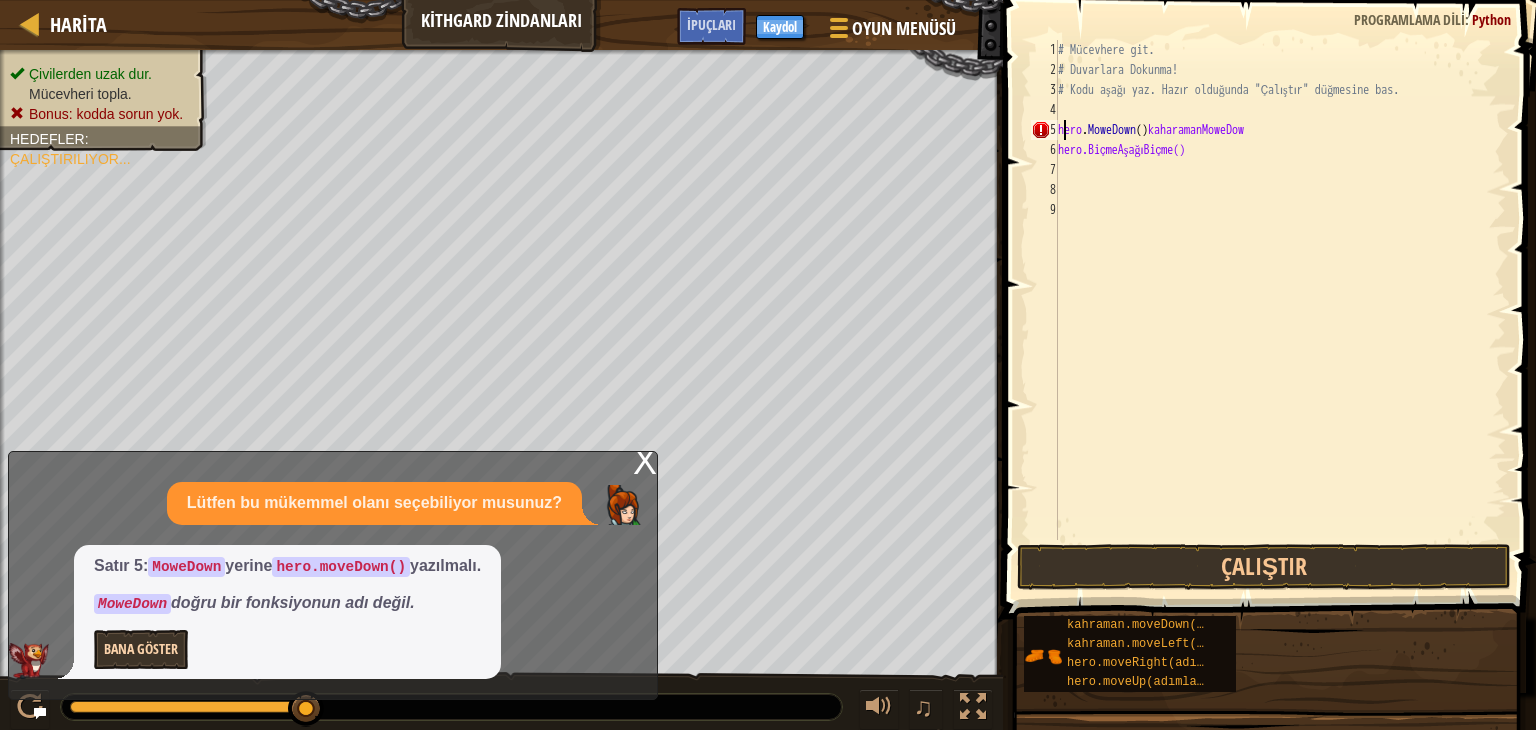 type on "hero.MoweDown()kaharamanMoweDown" 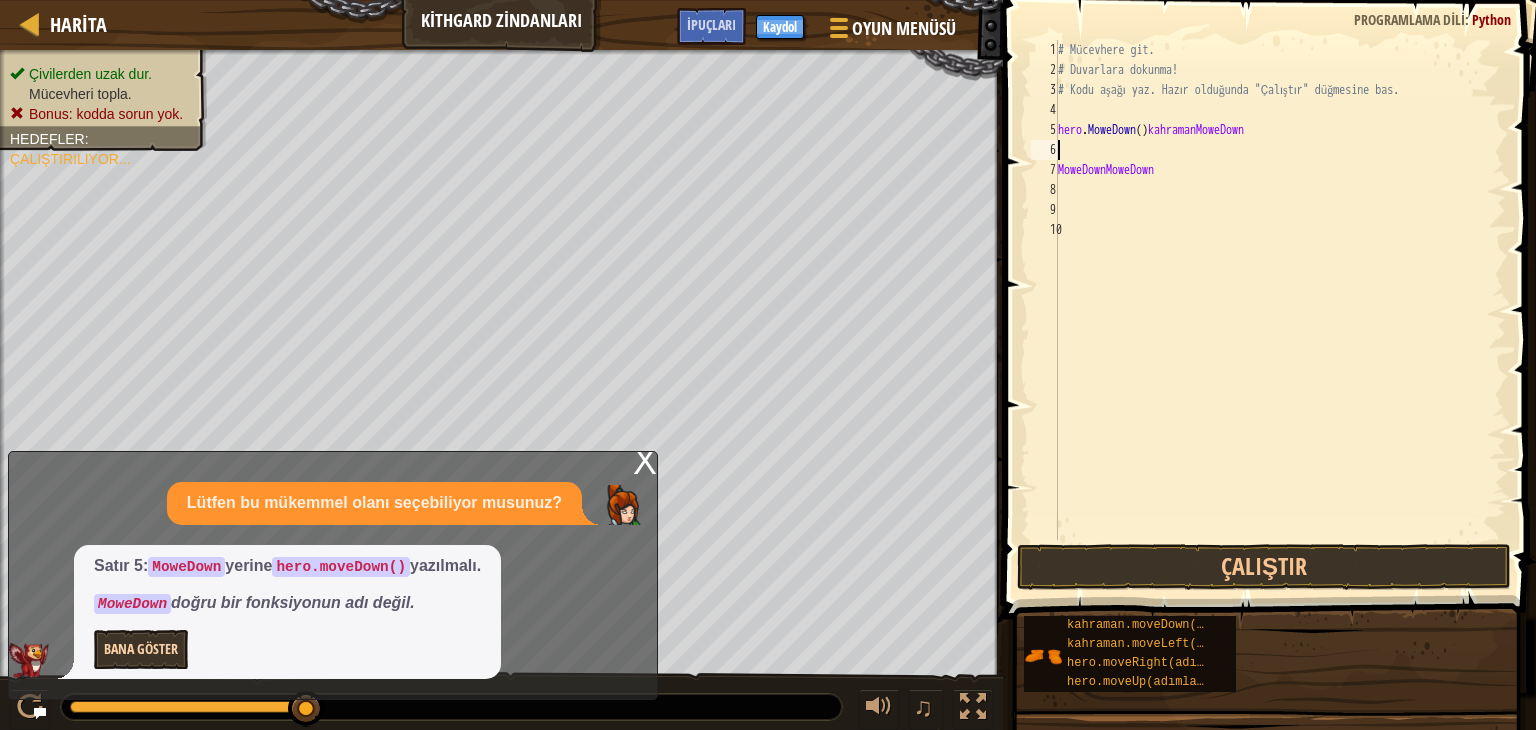 scroll, scrollTop: 9, scrollLeft: 0, axis: vertical 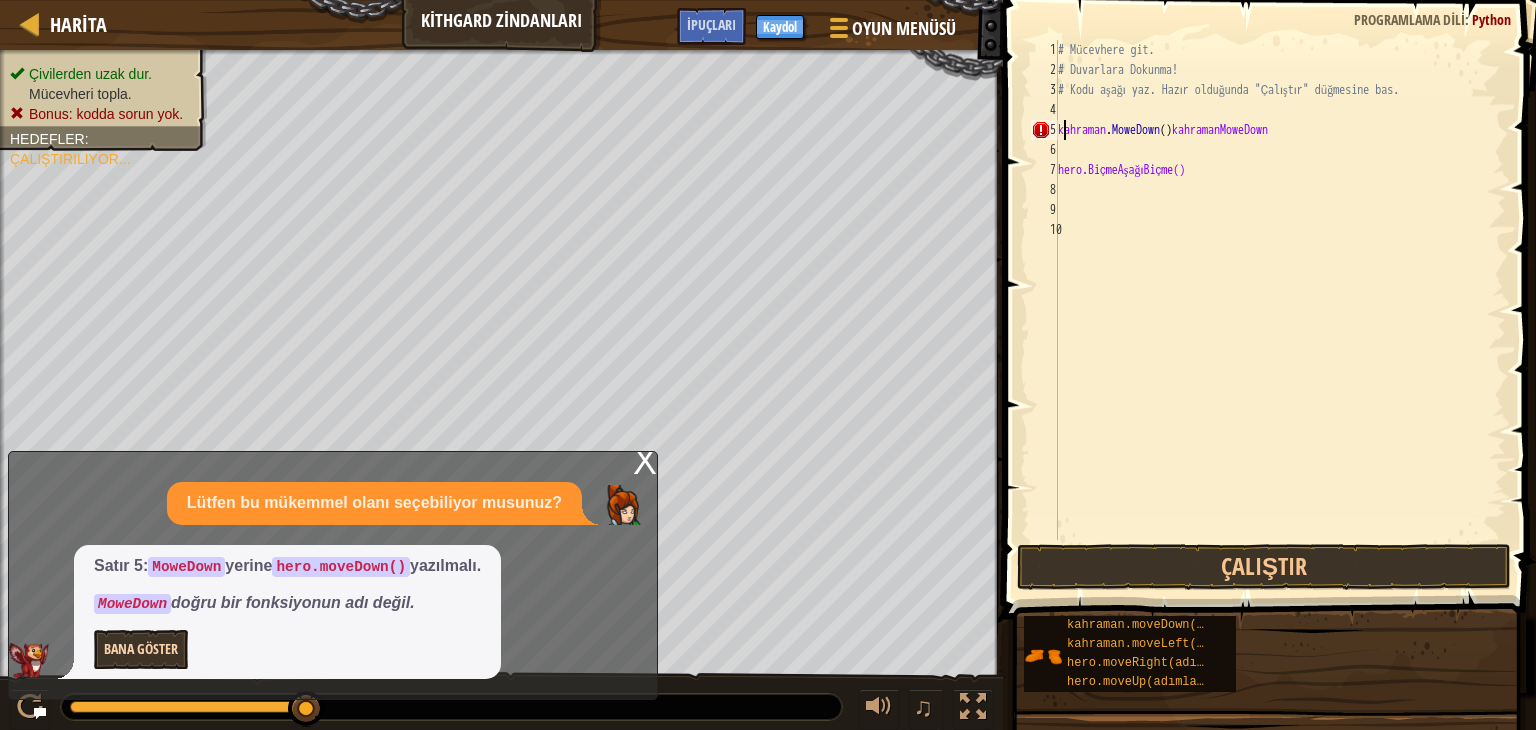 drag, startPoint x: 1192, startPoint y: 128, endPoint x: 1158, endPoint y: 126, distance: 34.058773 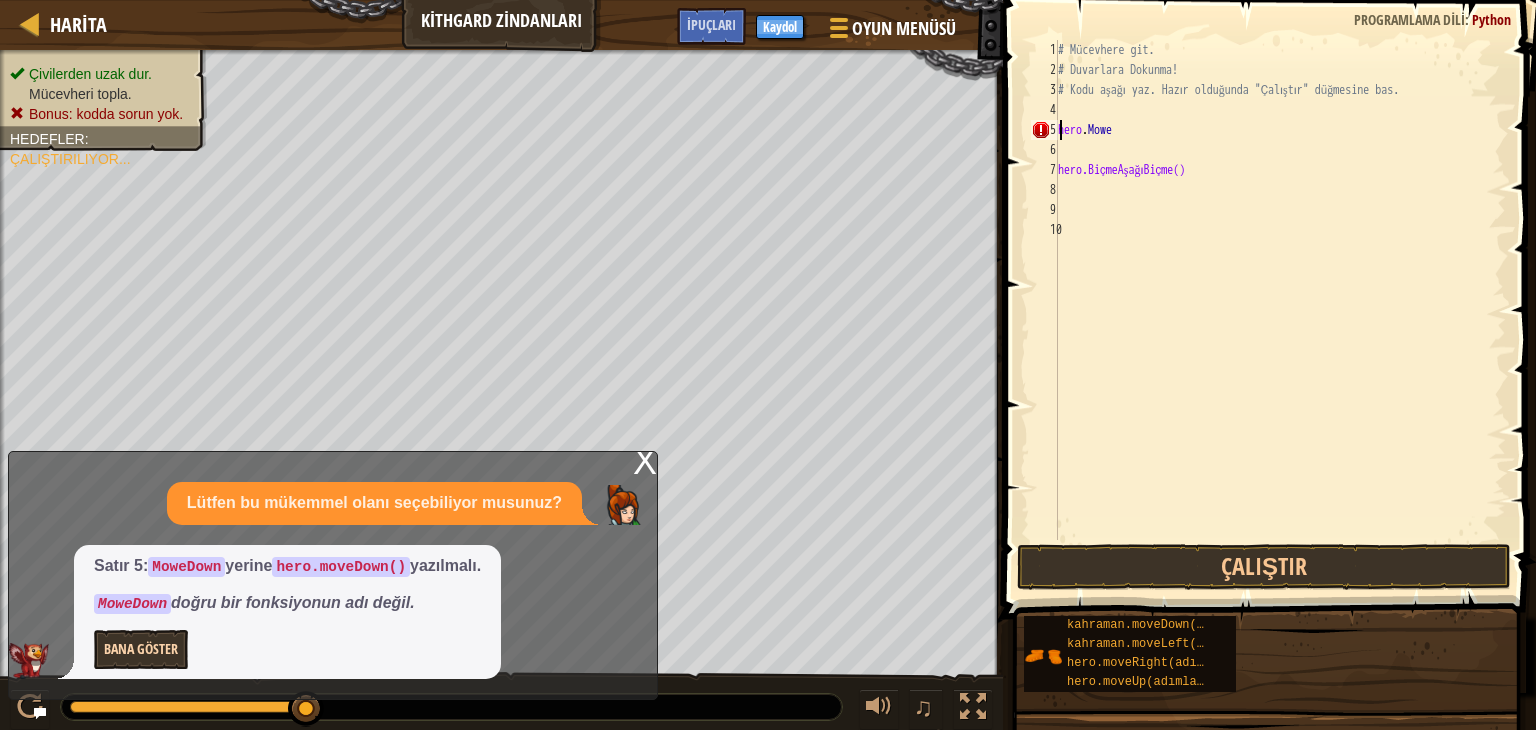 type on "h" 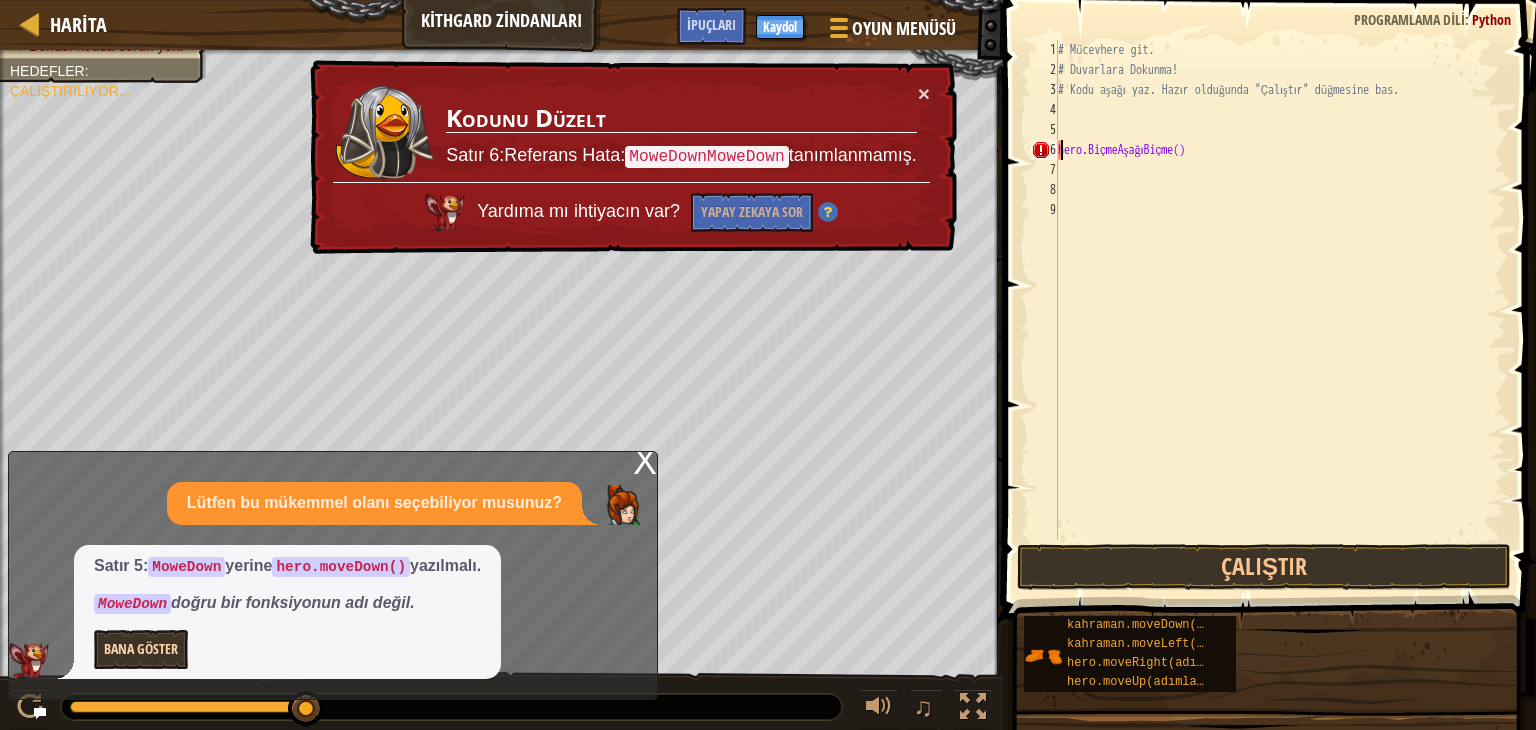 click on "# Mücevhere git. # Duvarlara Dokunma! # Kodu aşağı yaz. Hazır olduğunda "Çalıştır" düğmesine bas. BiçmeAşağıBiçmeAşağı" at bounding box center (1280, 310) 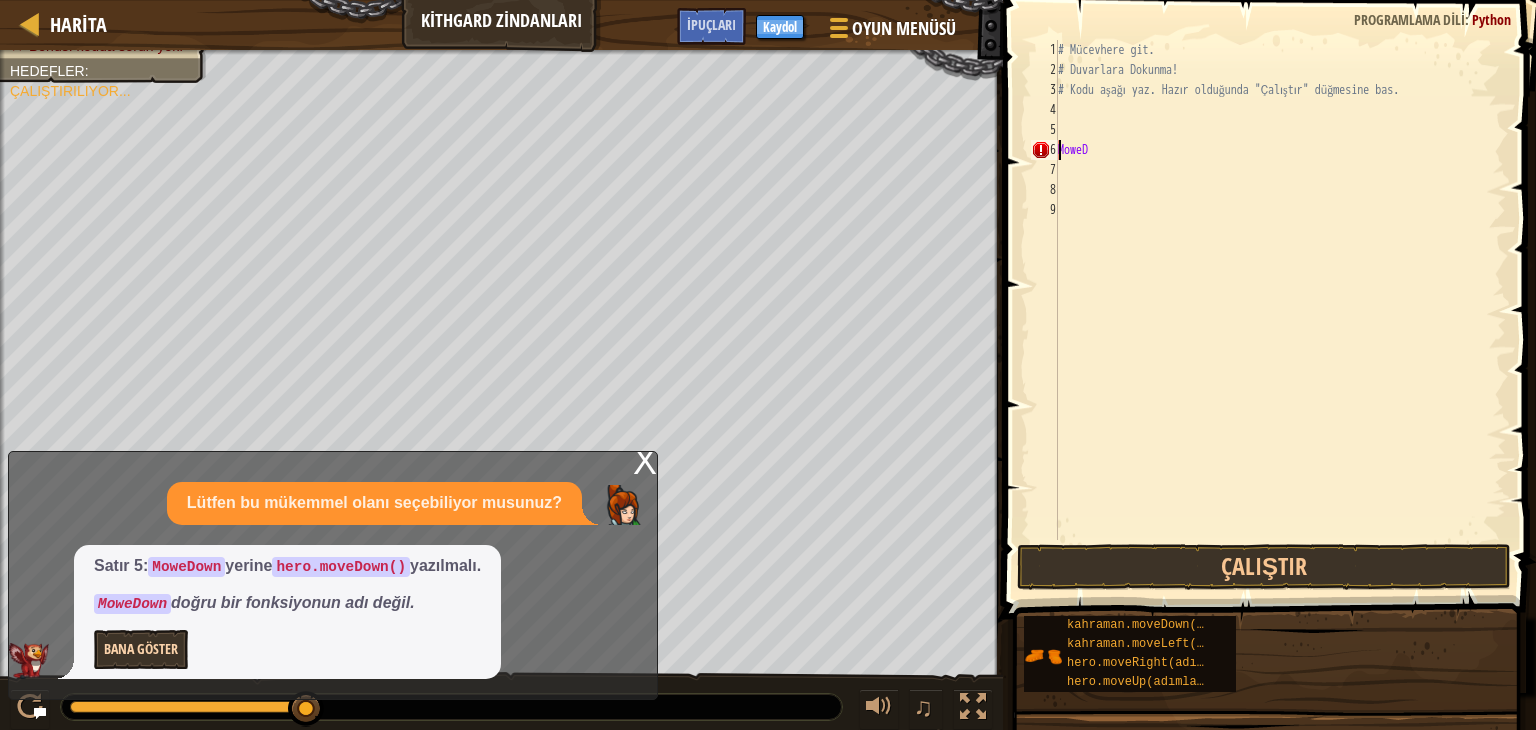 type on "M" 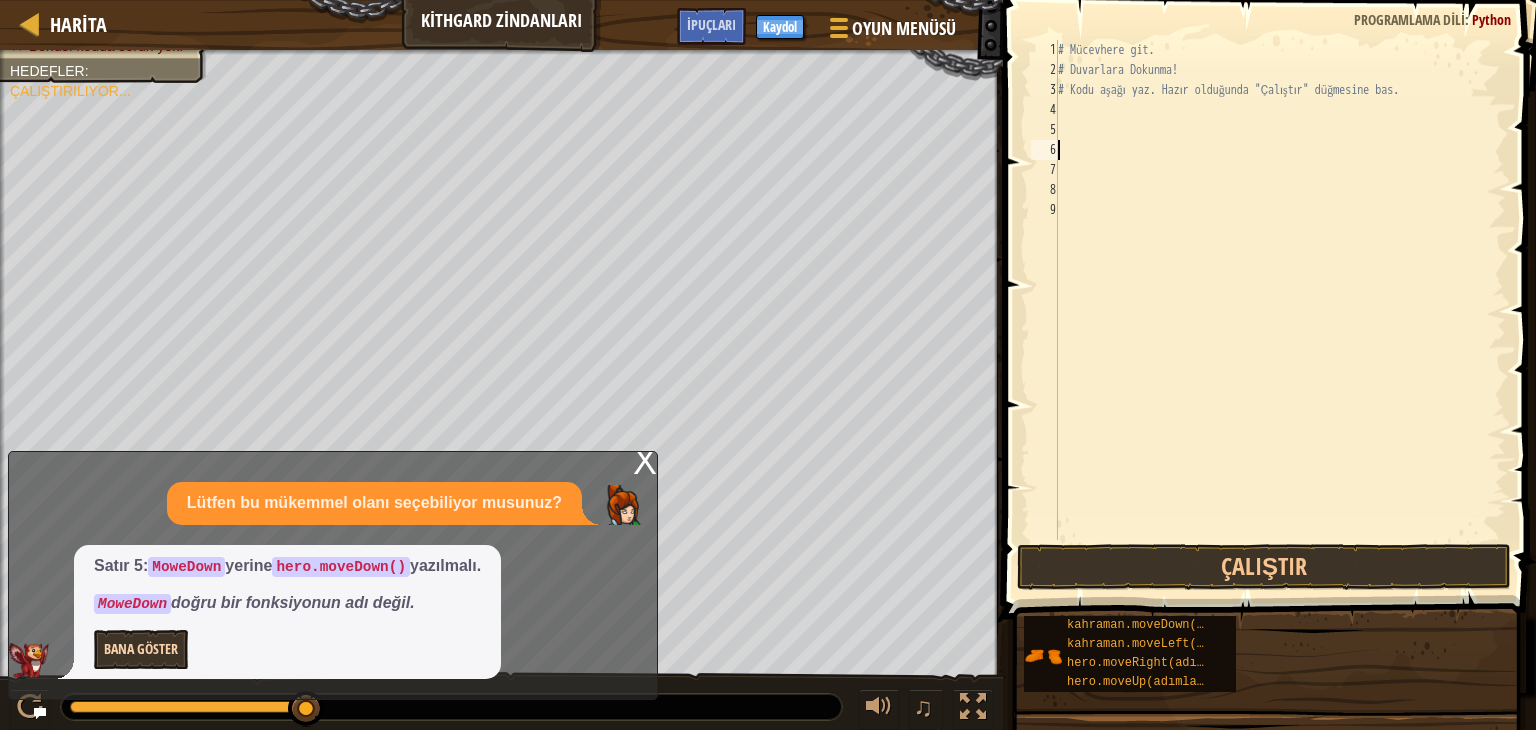 type on "k" 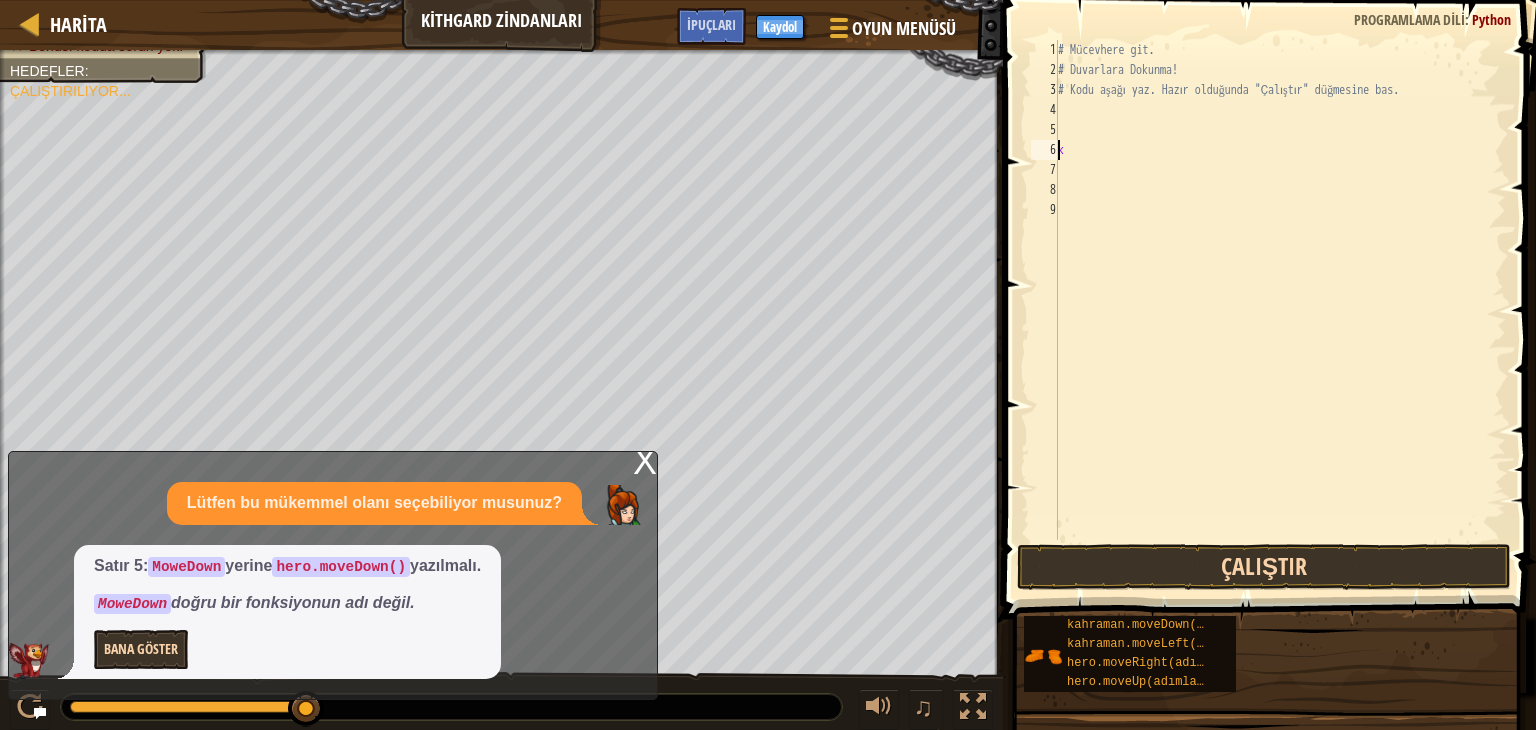 type on "k" 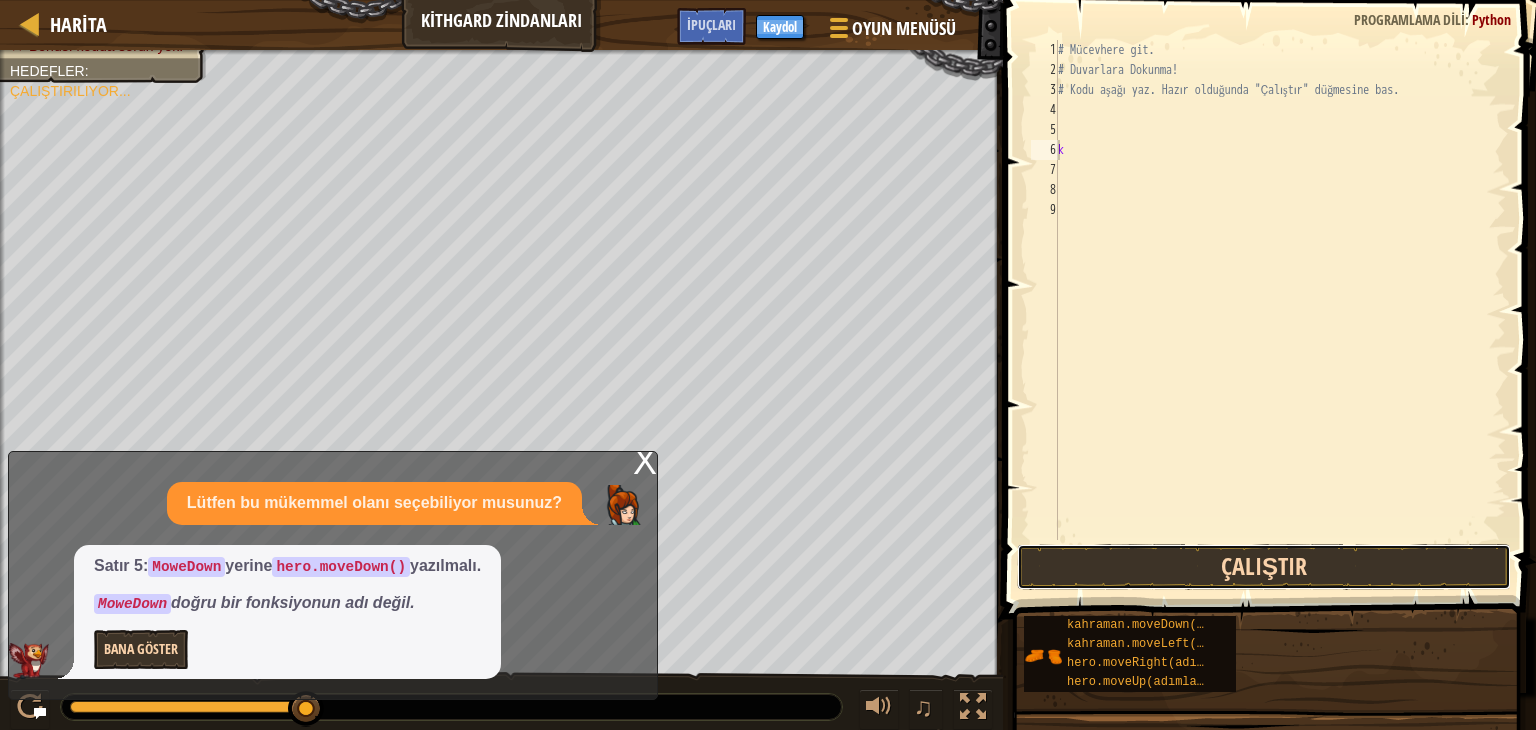 click on "Çalıştır" at bounding box center (1264, 567) 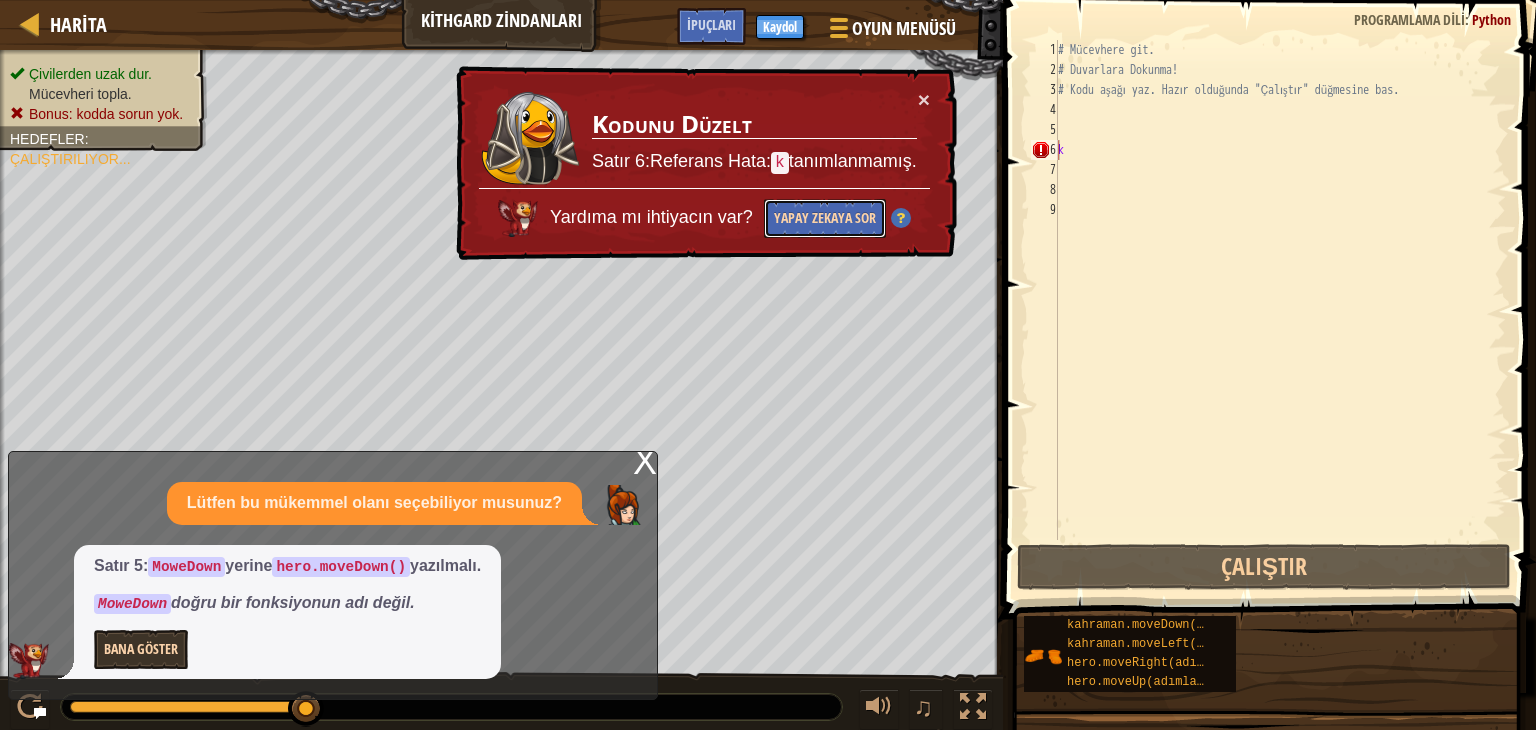 click on "Yapay Zekaya Sor" at bounding box center [825, 218] 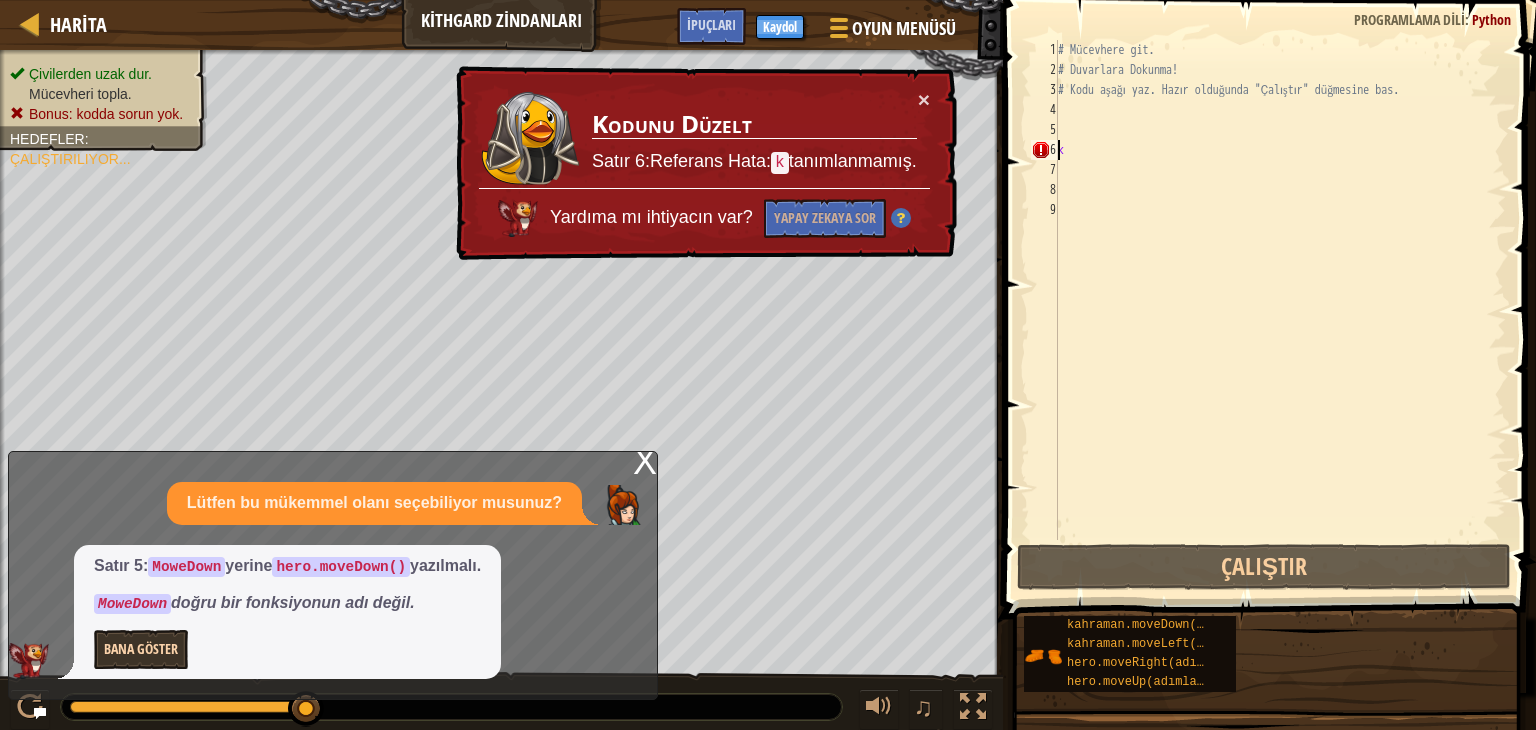 click on "# Mücevhere git. # Duvarlara Dokunma! # Kodu aşağı yaz. Hazır olduğunda "Çalıştır" düğmesine bas. k" at bounding box center (1280, 310) 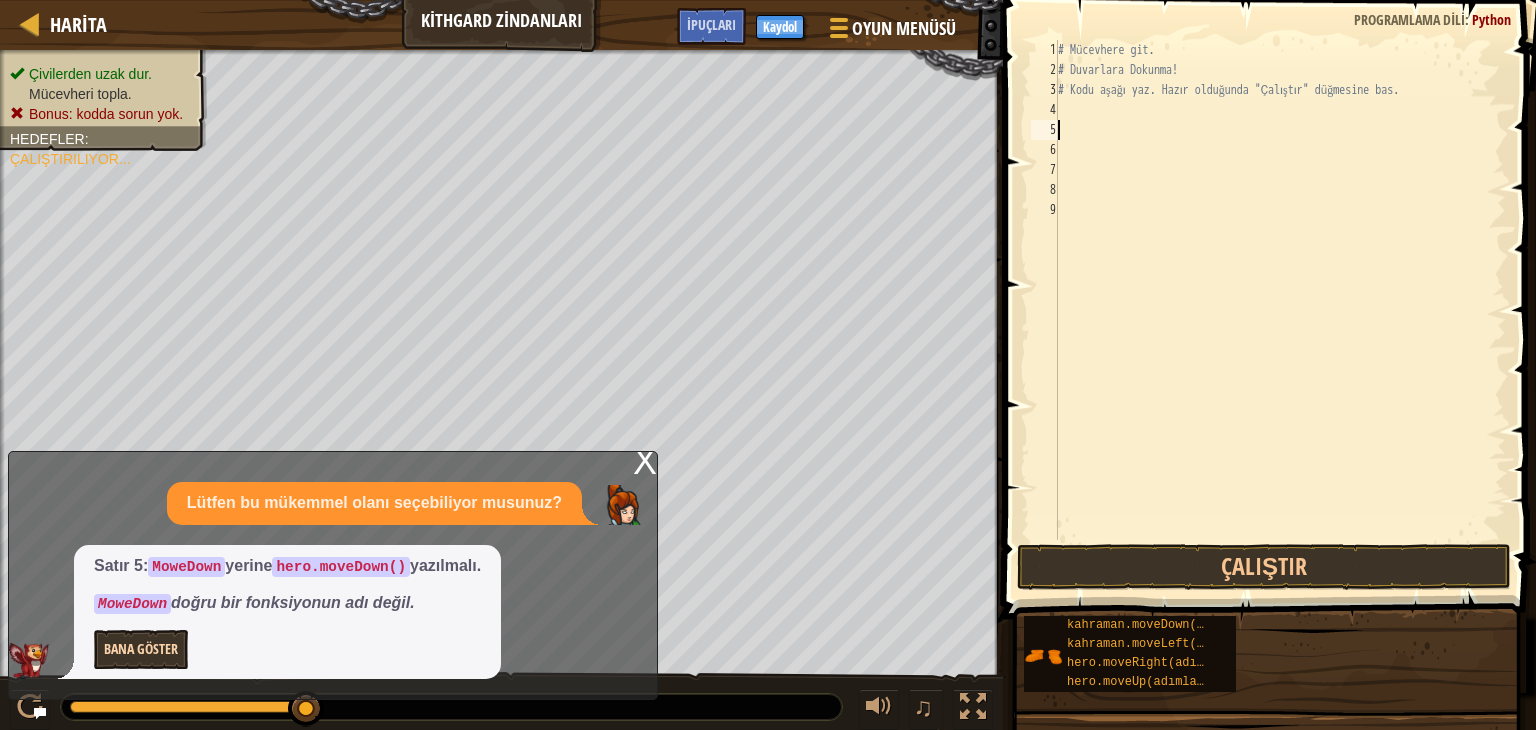 click on "# Mücevhere git. # Duvarlara Dokunma! # Kodu aşağı yaz. Hazır olduğunda "Çalıştır" düğmesine bas." at bounding box center [1280, 310] 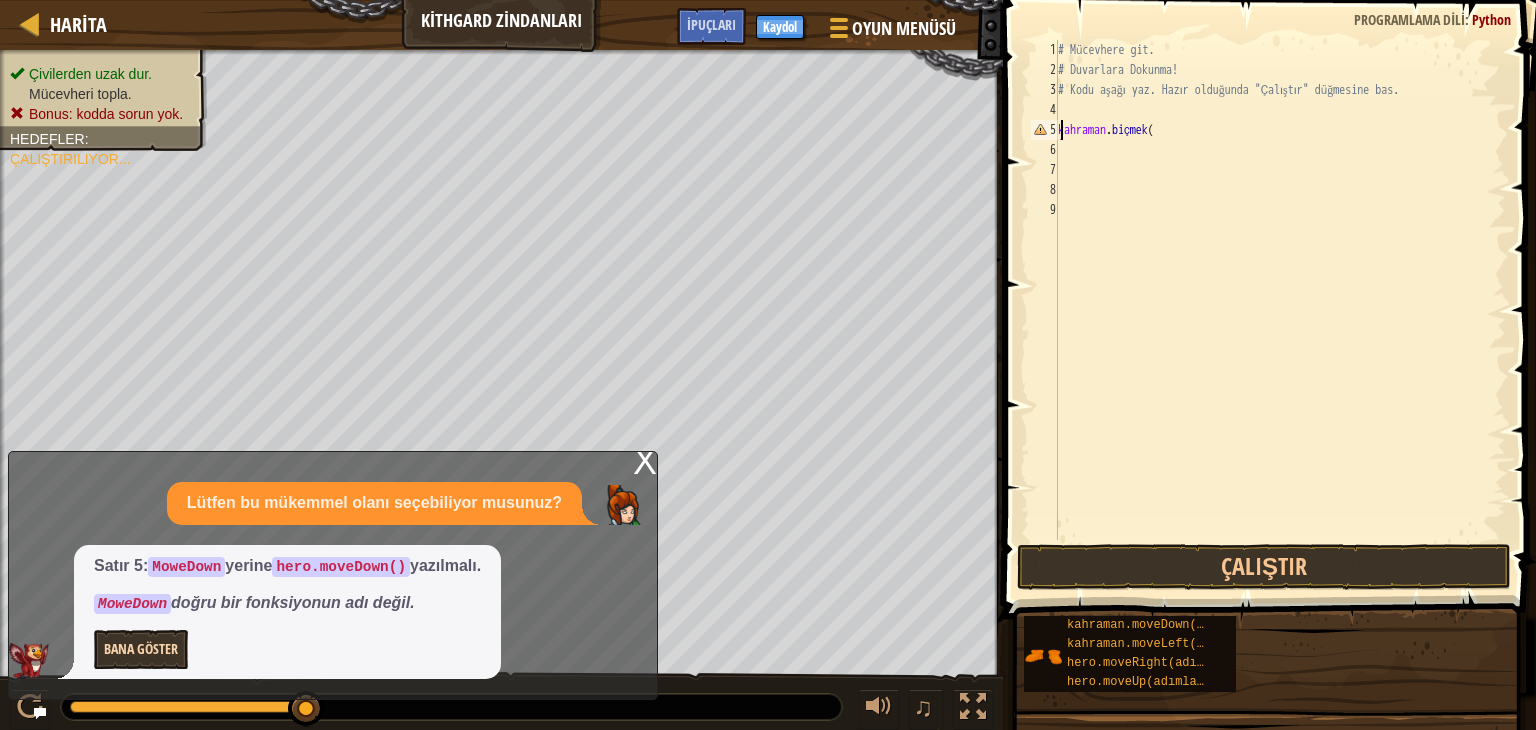 scroll, scrollTop: 9, scrollLeft: 7, axis: both 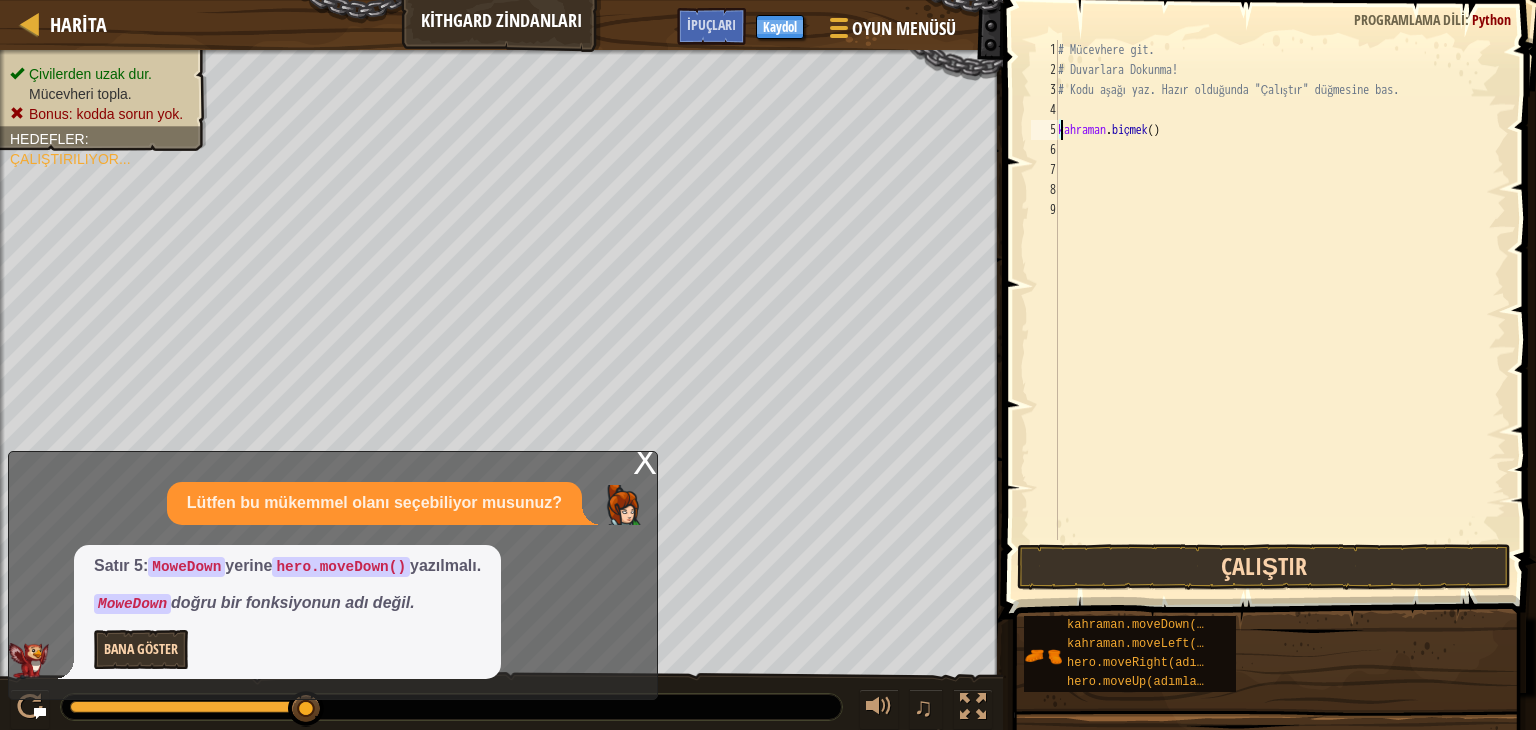 type on "hero.moweDown()" 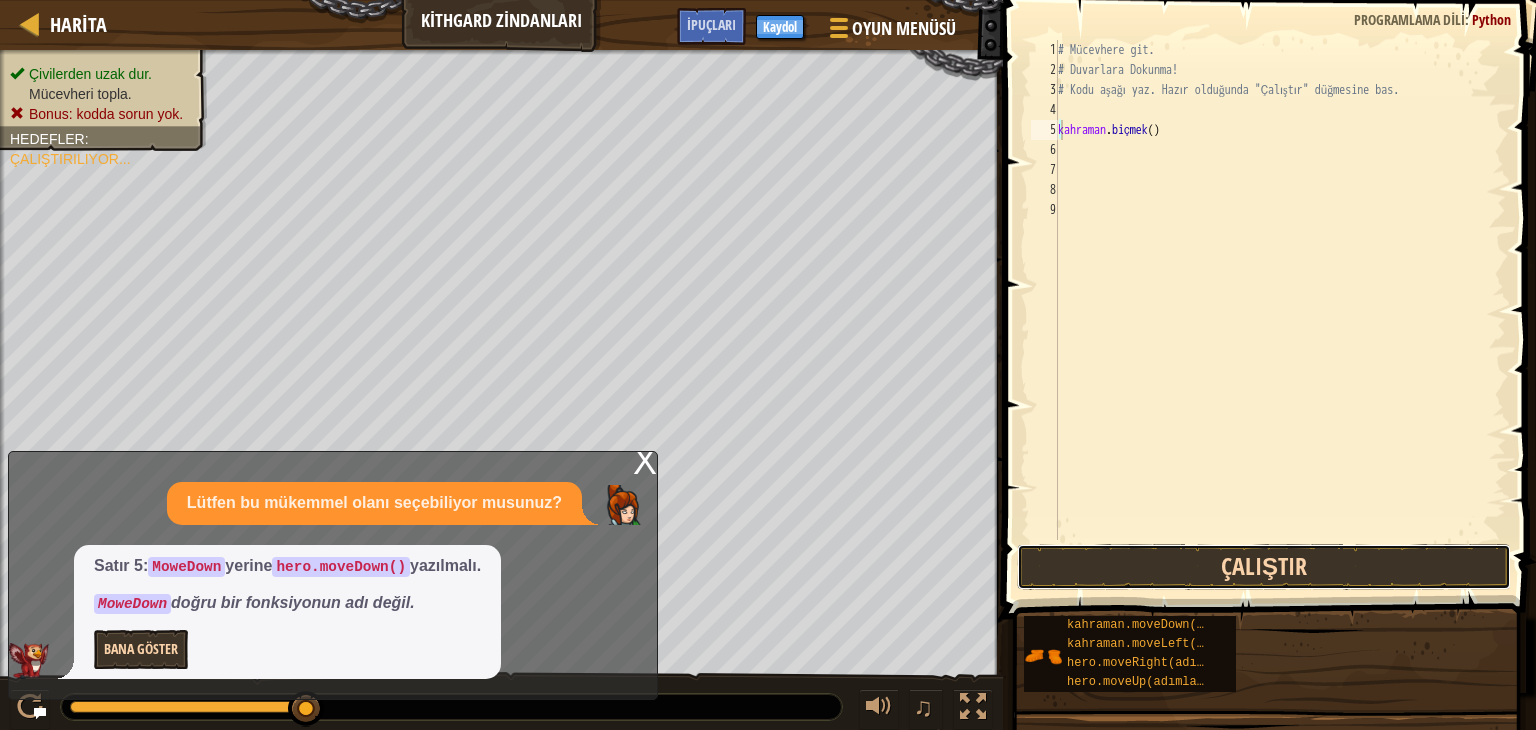 click on "Çalıştır" at bounding box center (1264, 567) 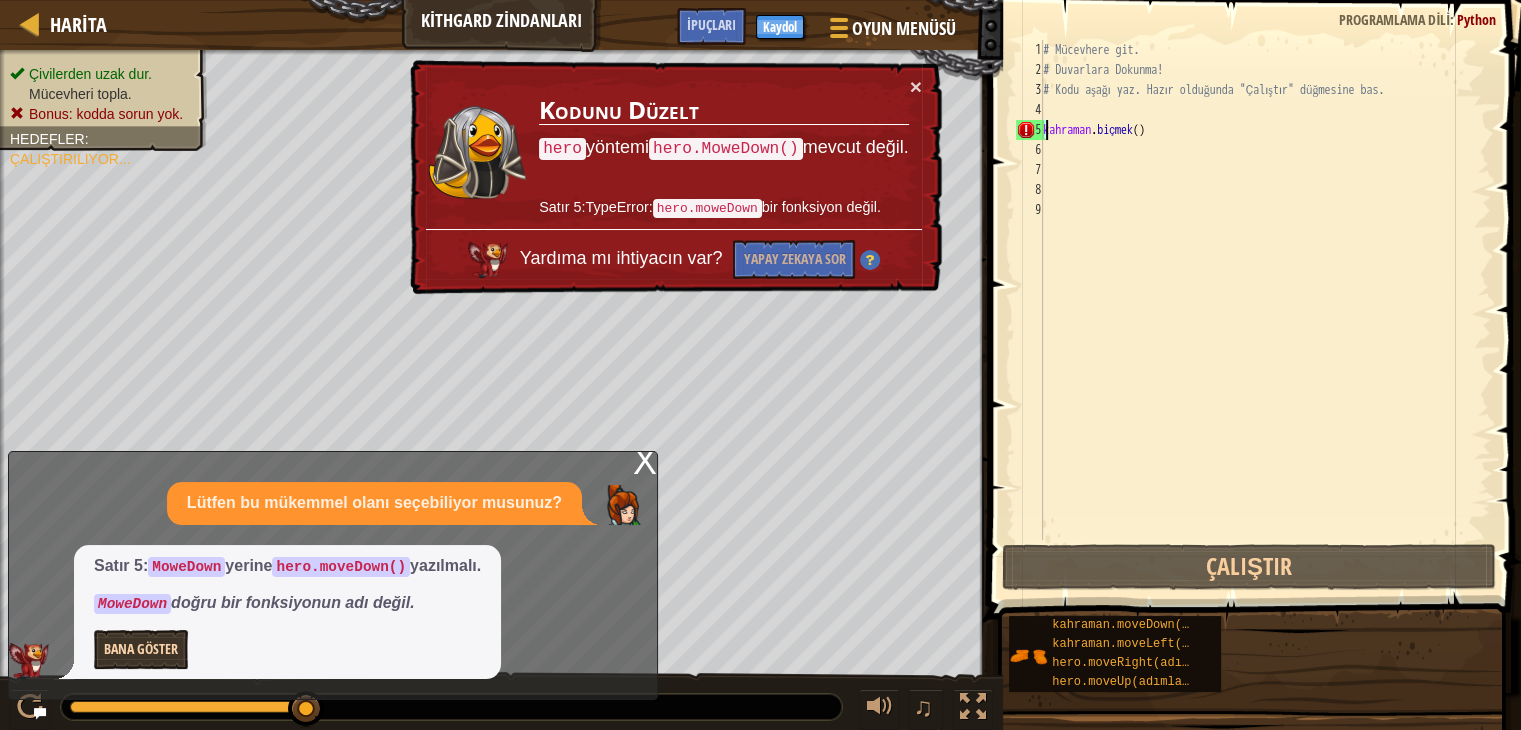 select on "tr" 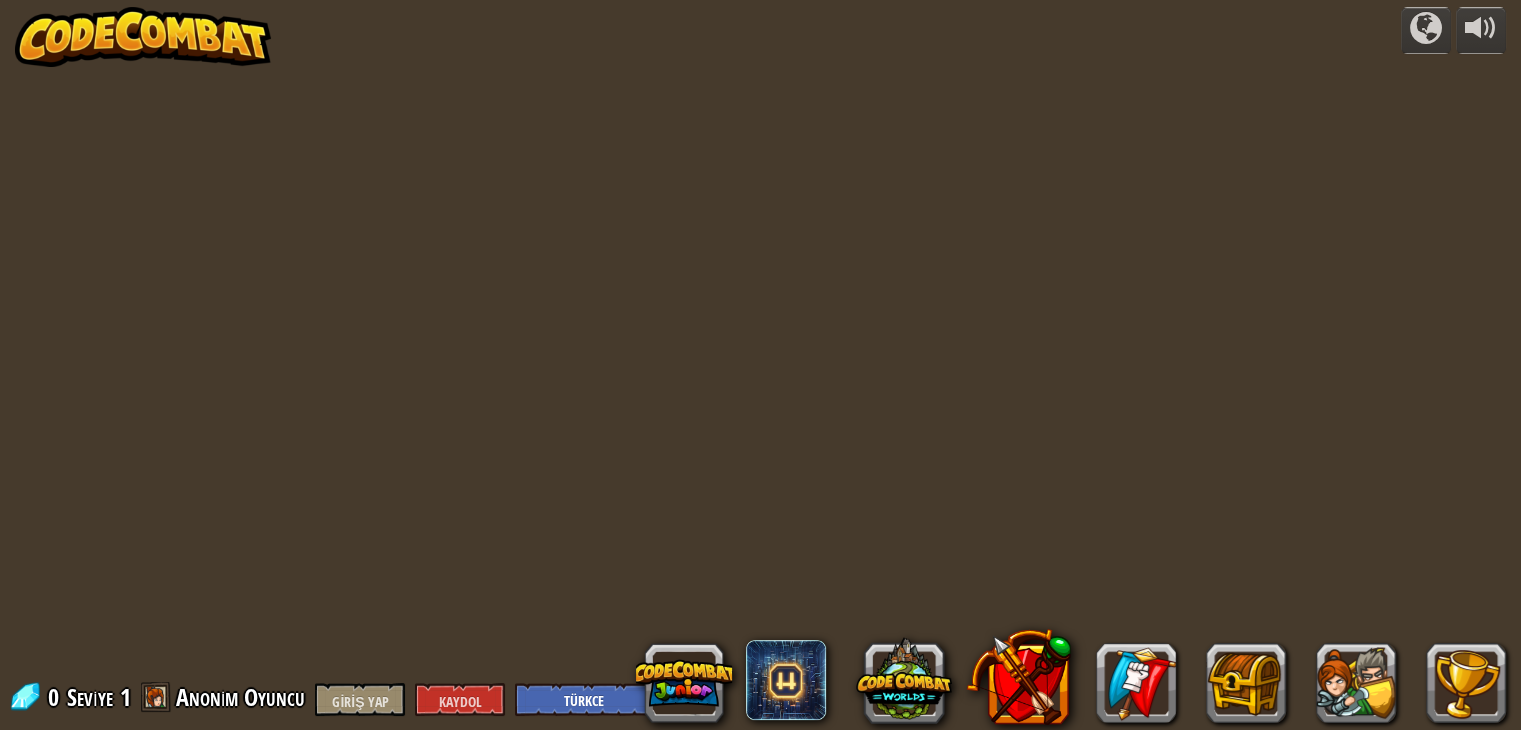 select on "tr" 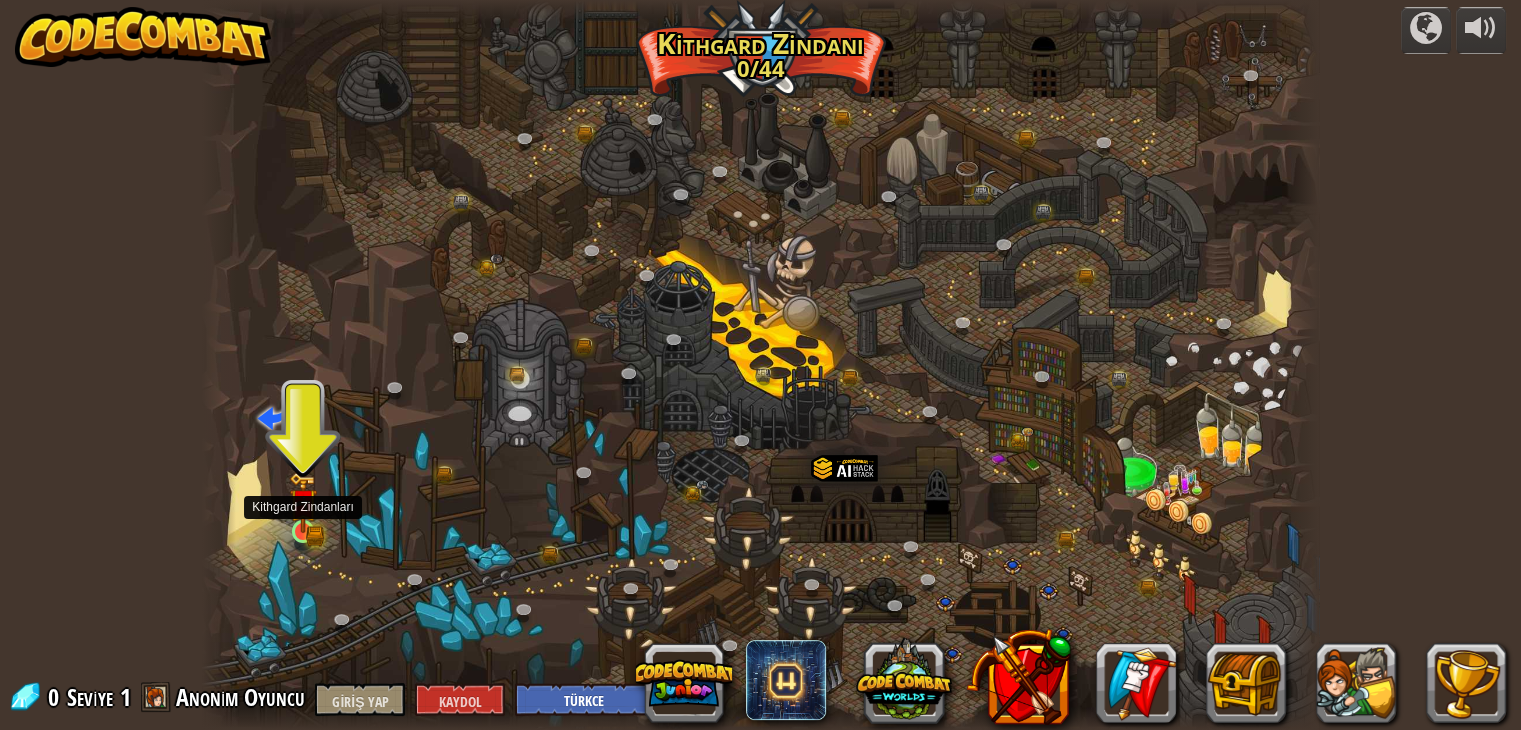 click at bounding box center (303, 502) 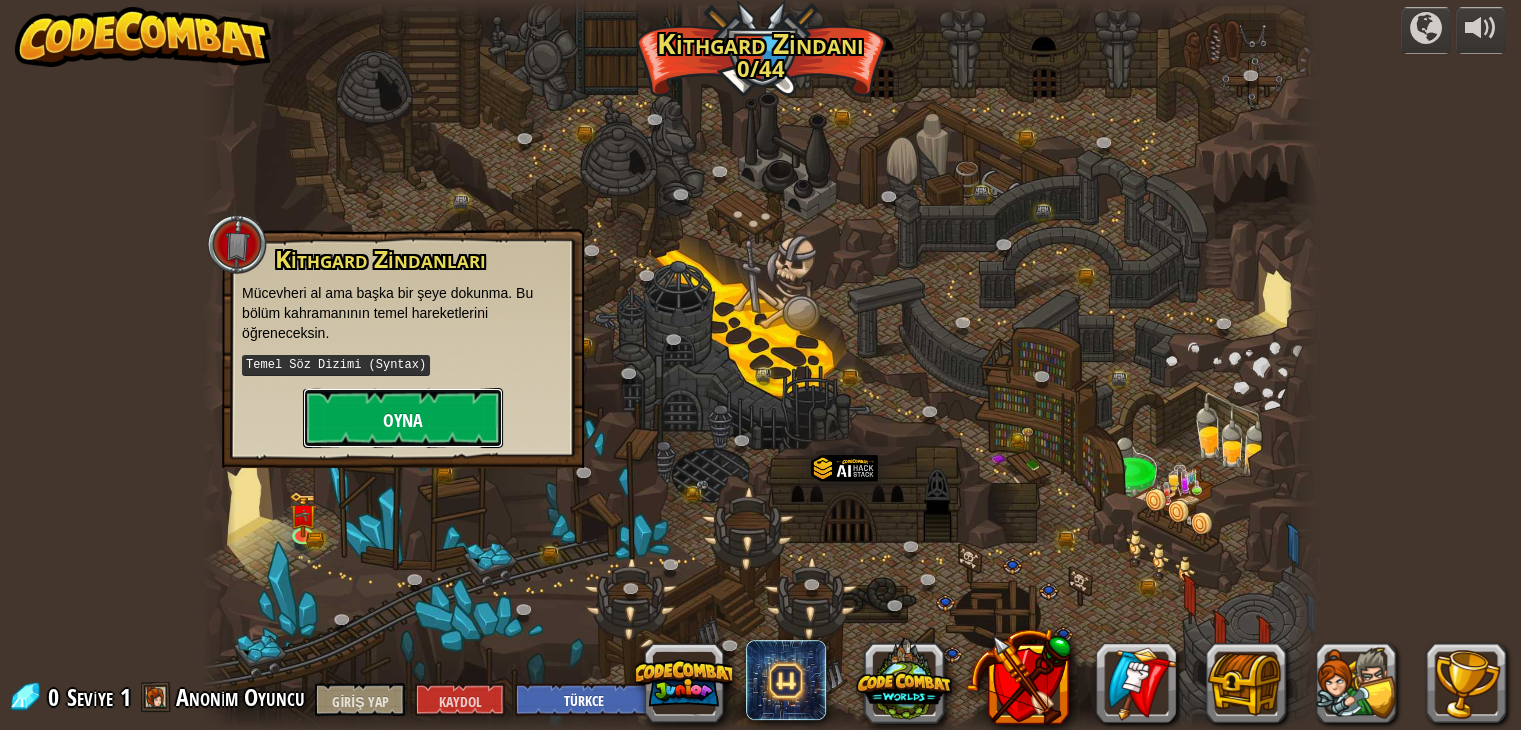 click on "Oyna" at bounding box center (403, 420) 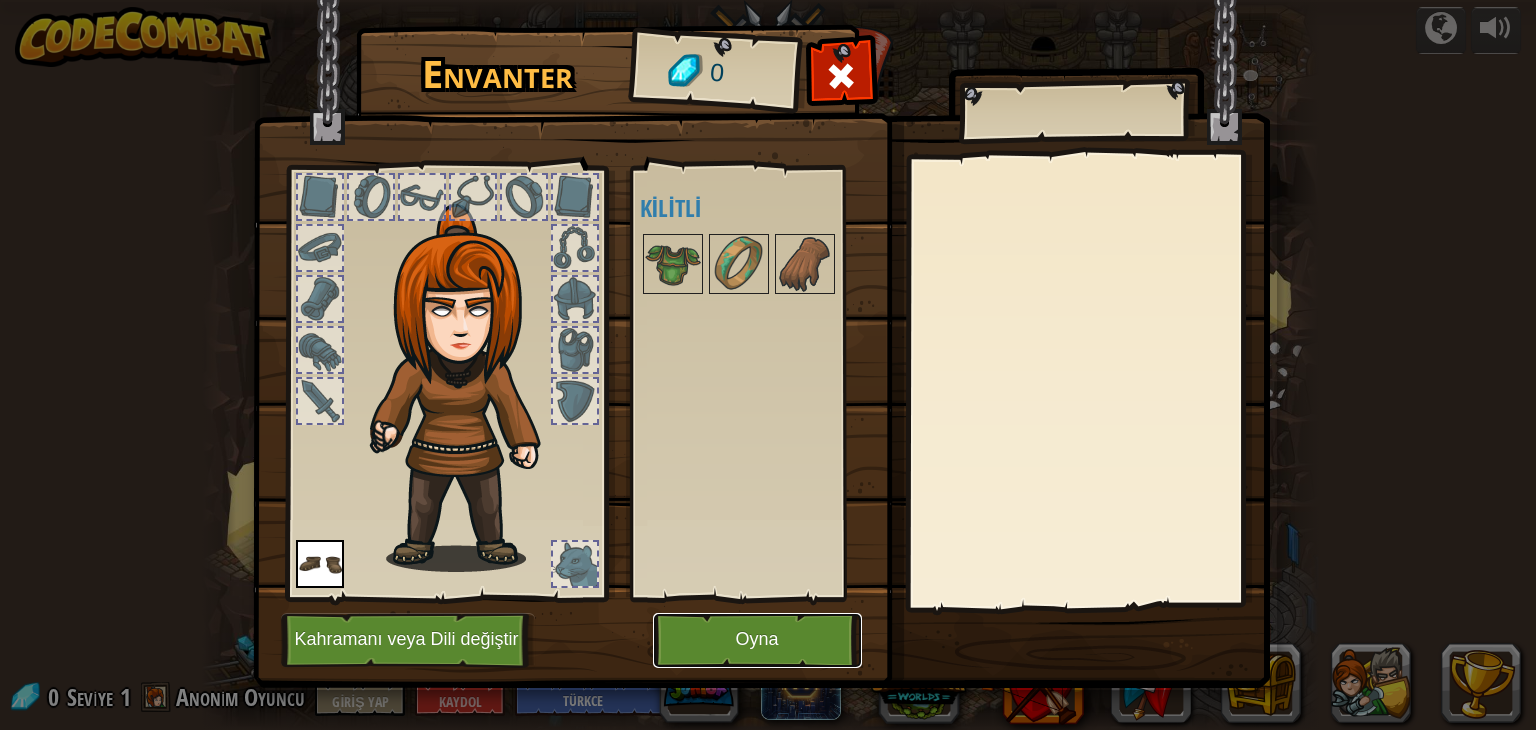 drag, startPoint x: 731, startPoint y: 629, endPoint x: 732, endPoint y: 557, distance: 72.00694 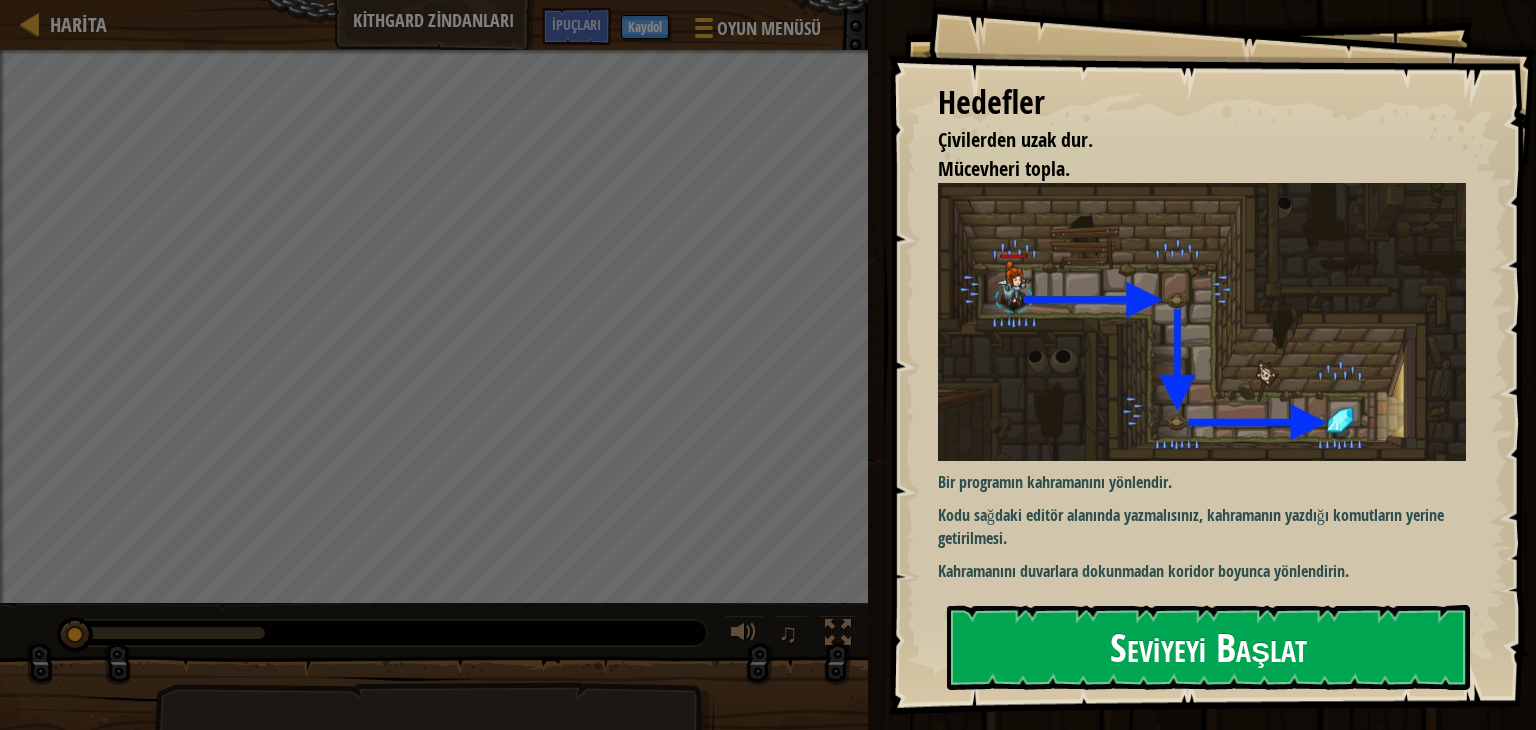 click on "Seviyeyi Başlat" at bounding box center (1208, 647) 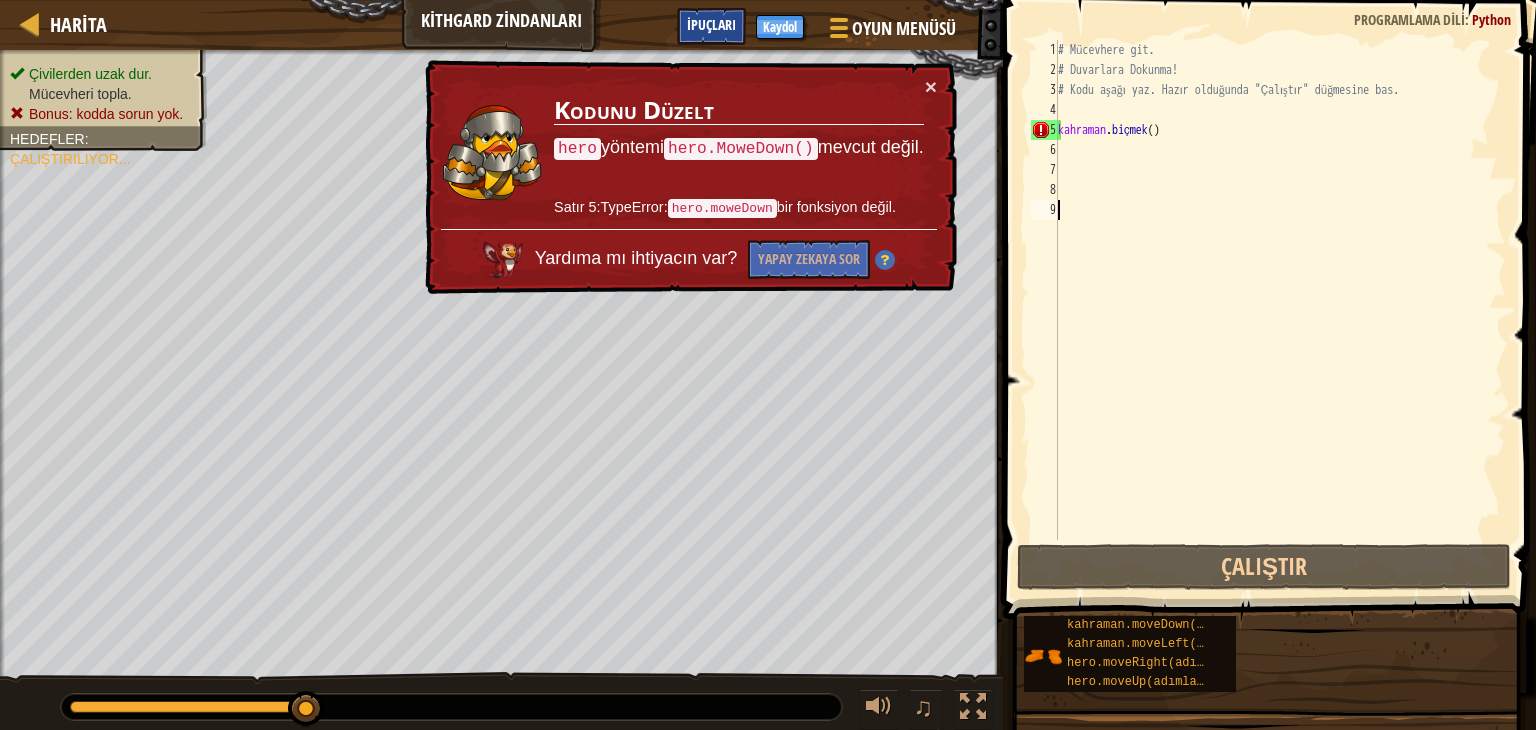 click on "İpuçları" at bounding box center [711, 26] 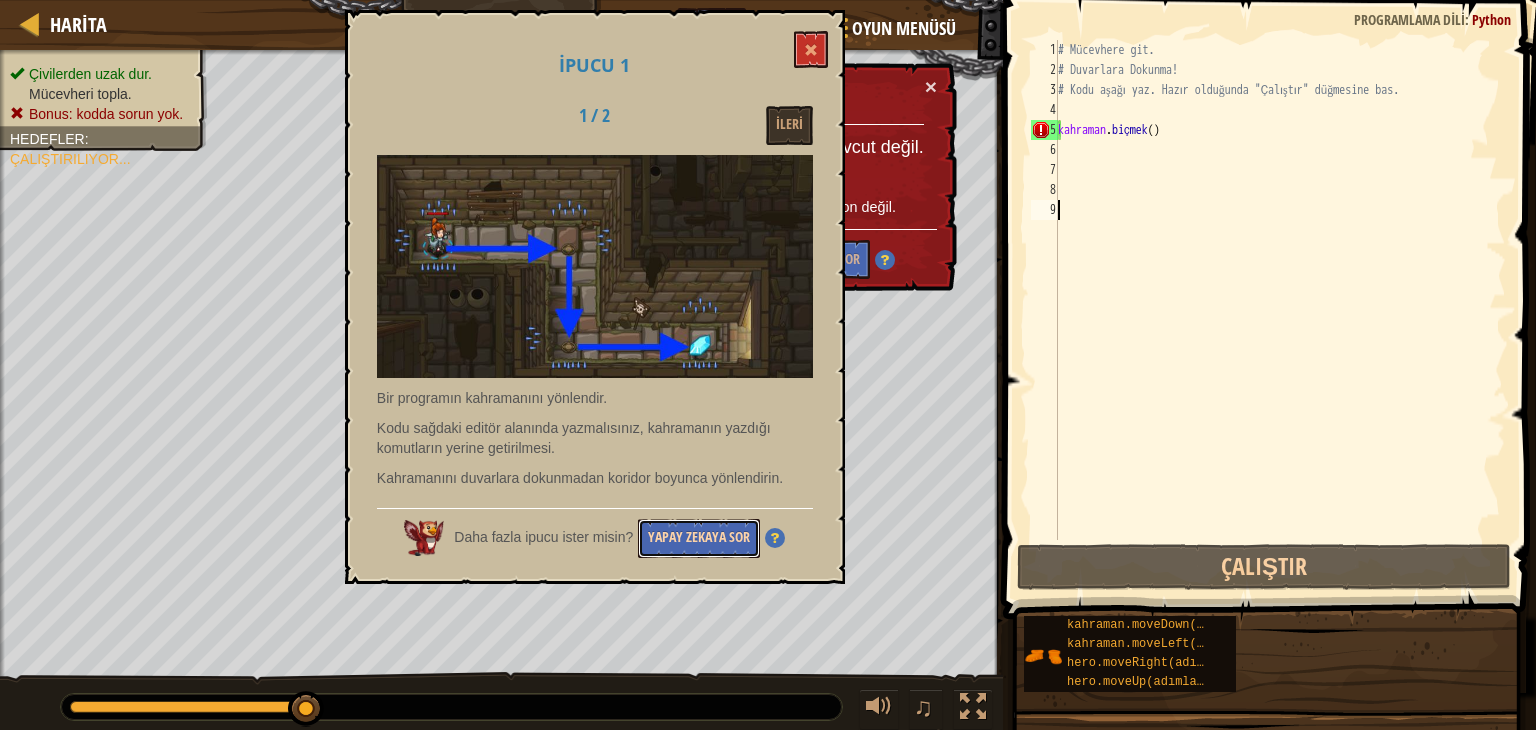 click on "Yapay Zekaya Sor" at bounding box center (699, 537) 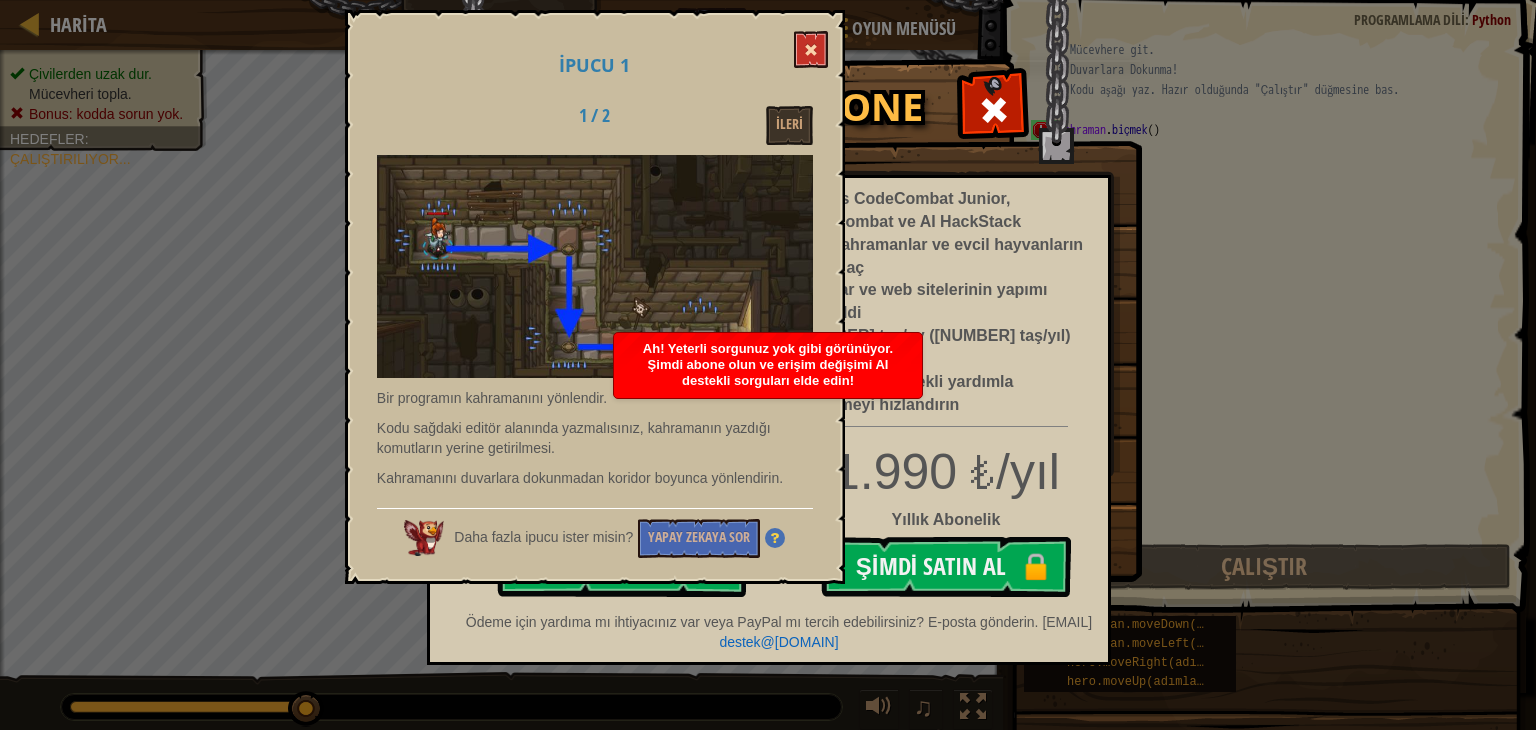 click at bounding box center [811, 49] 